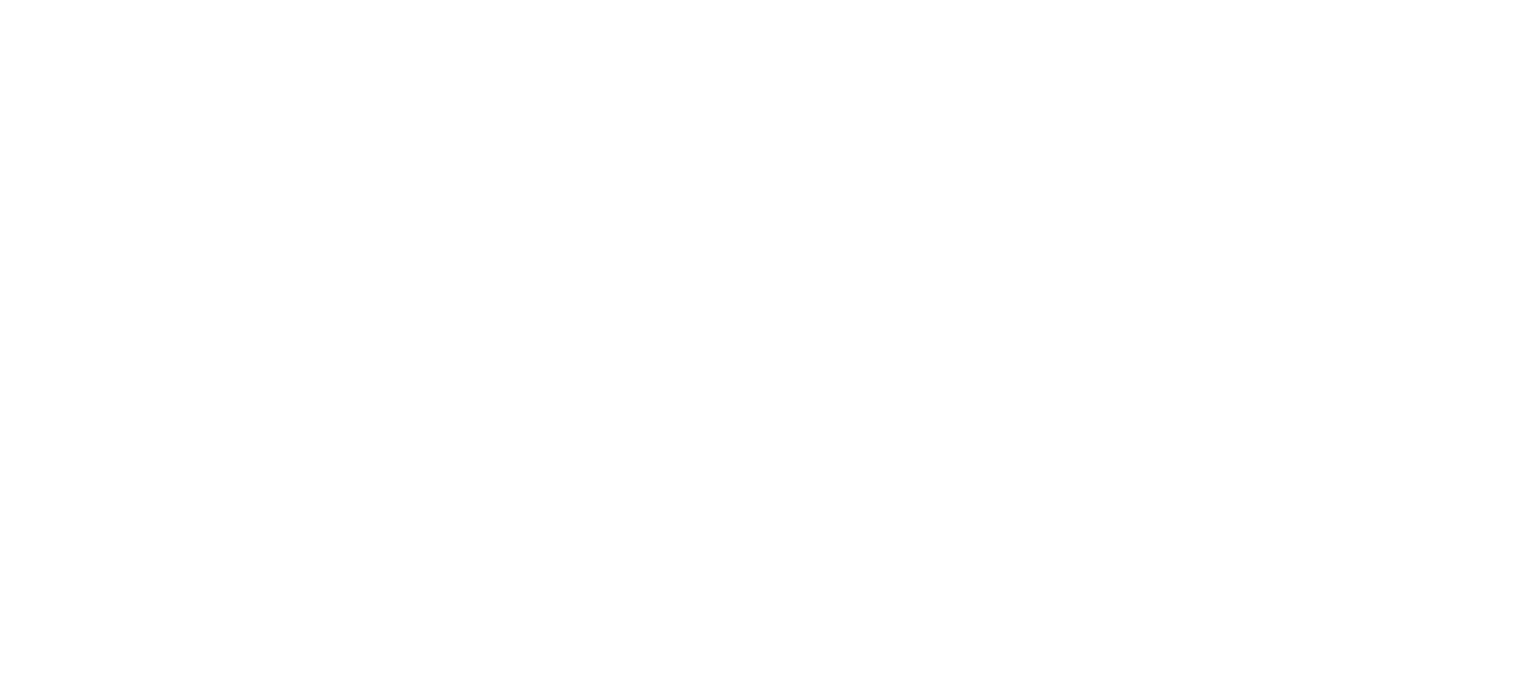 scroll, scrollTop: 0, scrollLeft: 0, axis: both 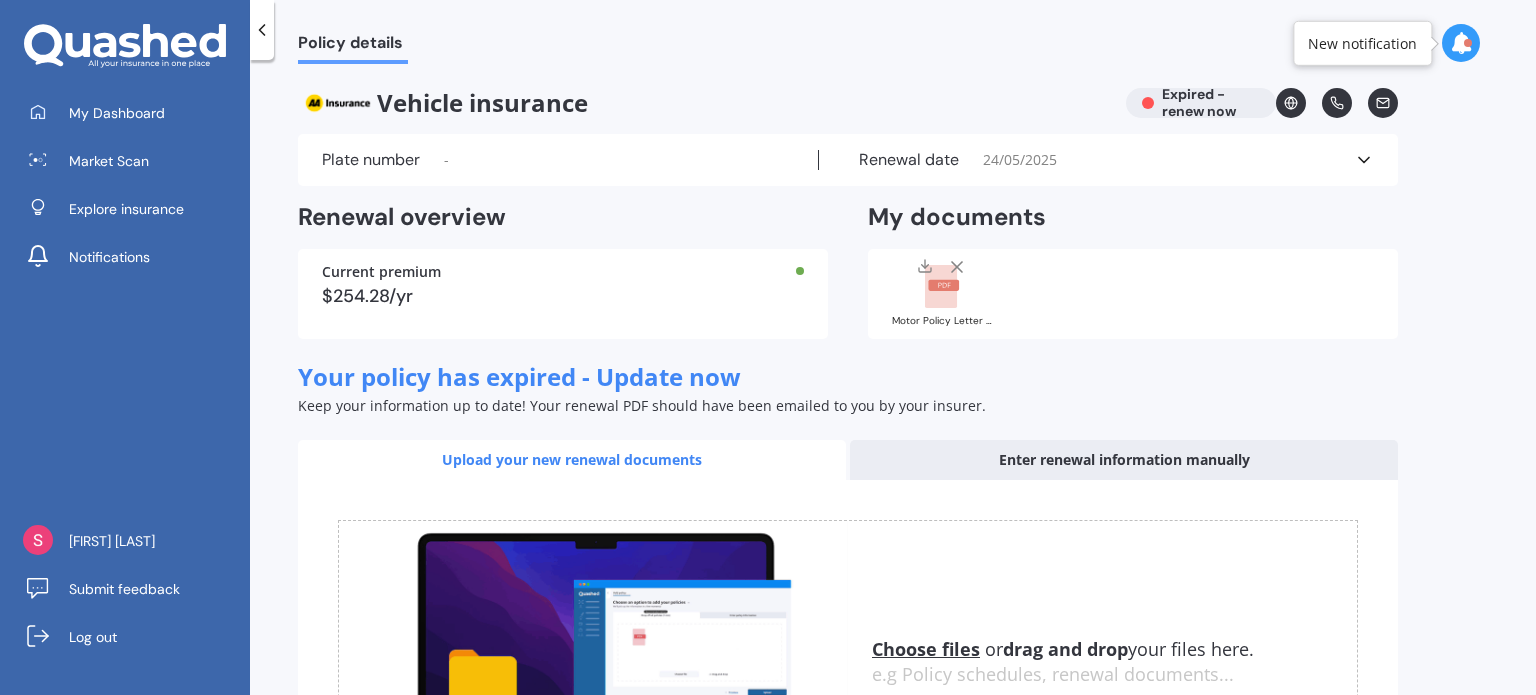 click on "Choose files" at bounding box center (926, 649) 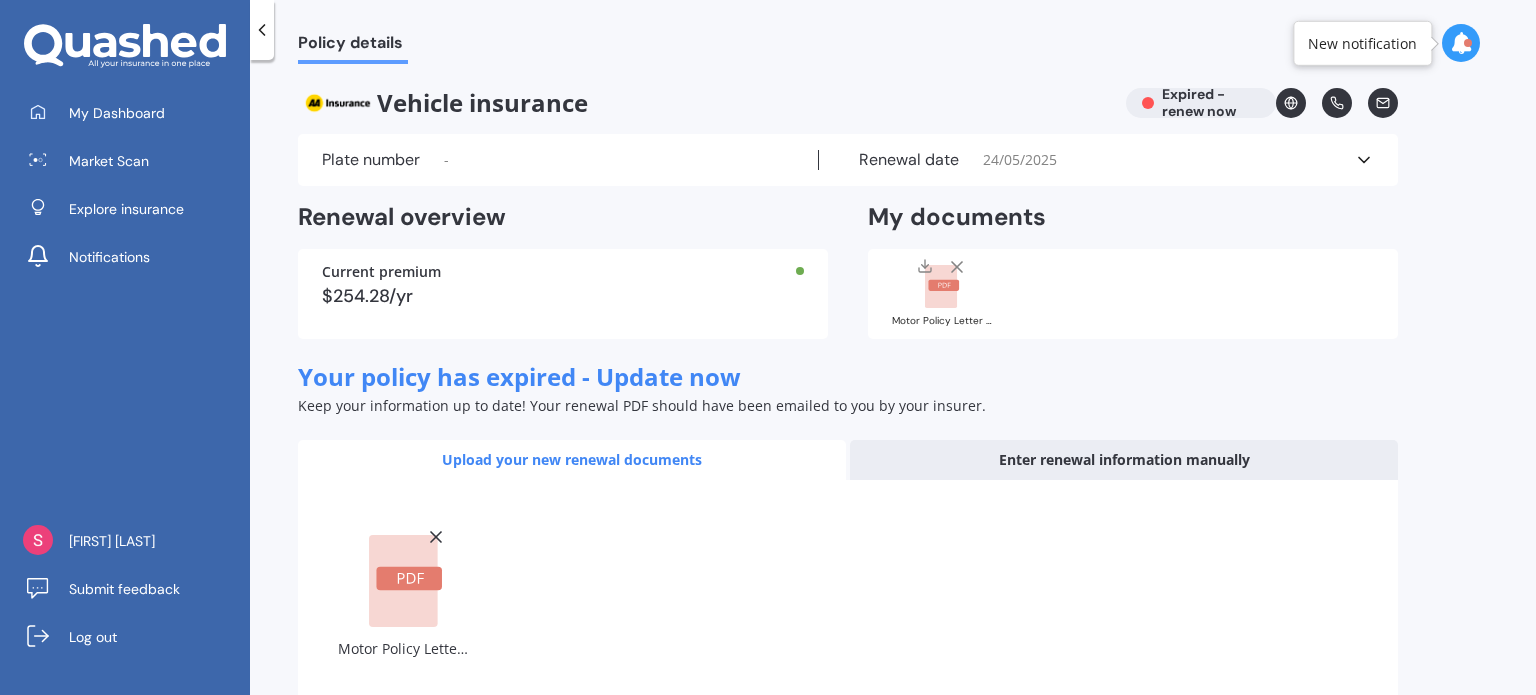 click on "Current premium $254.28/yr" at bounding box center [563, 294] 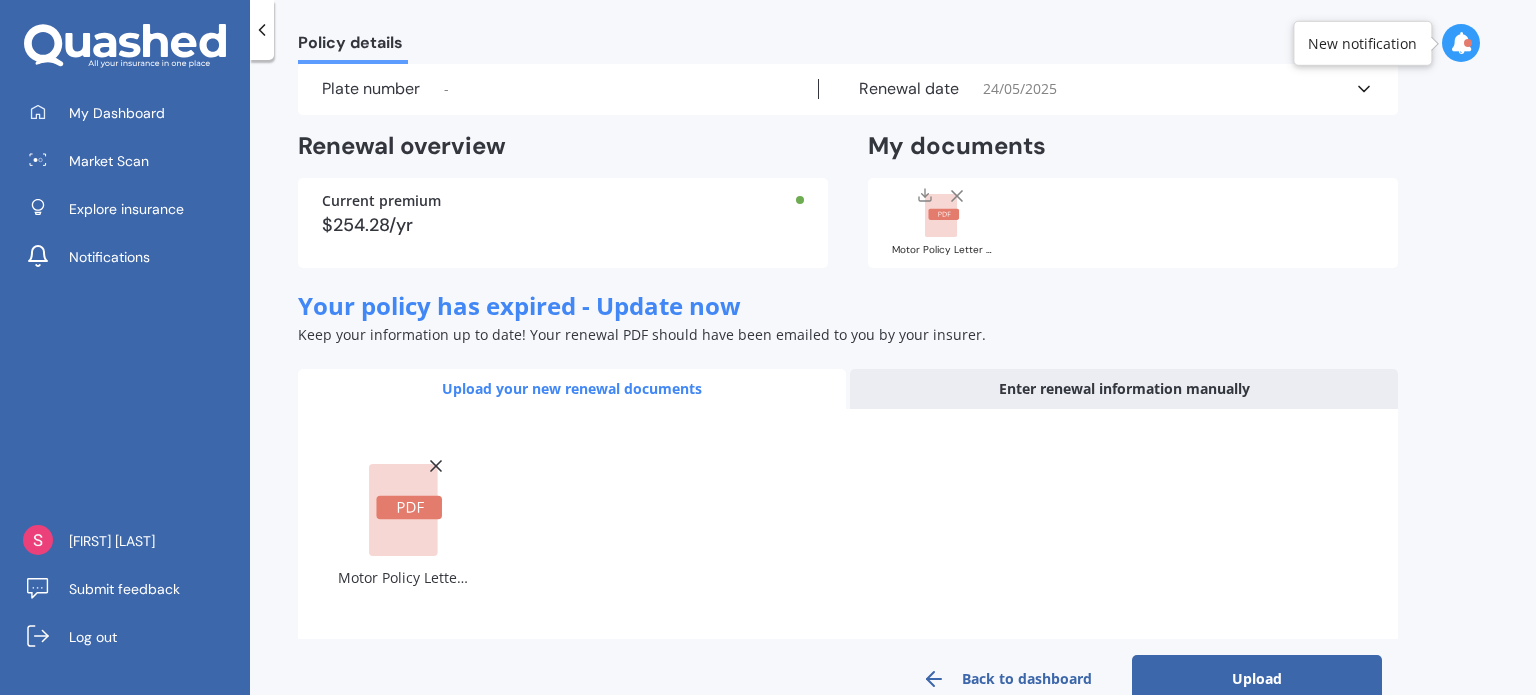 scroll, scrollTop: 114, scrollLeft: 0, axis: vertical 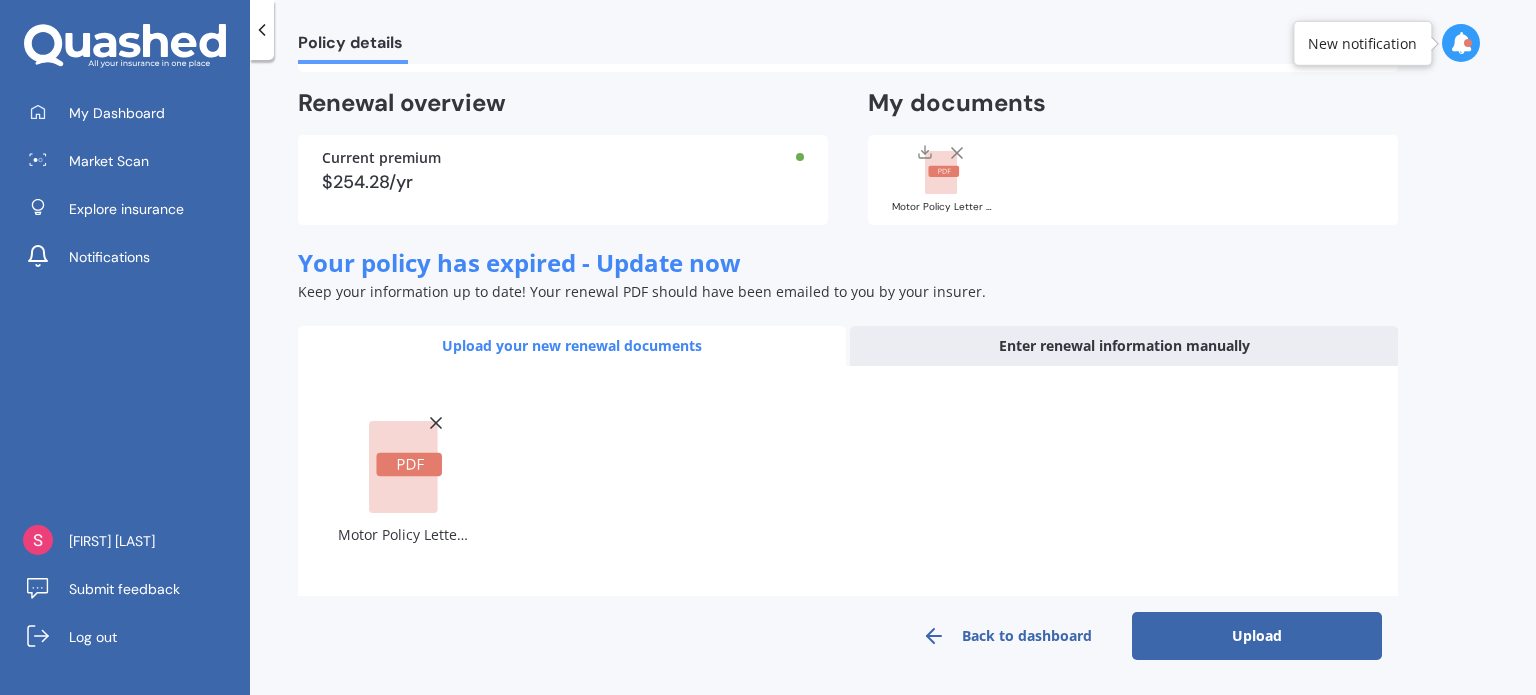 click on "Upload" at bounding box center (1257, 636) 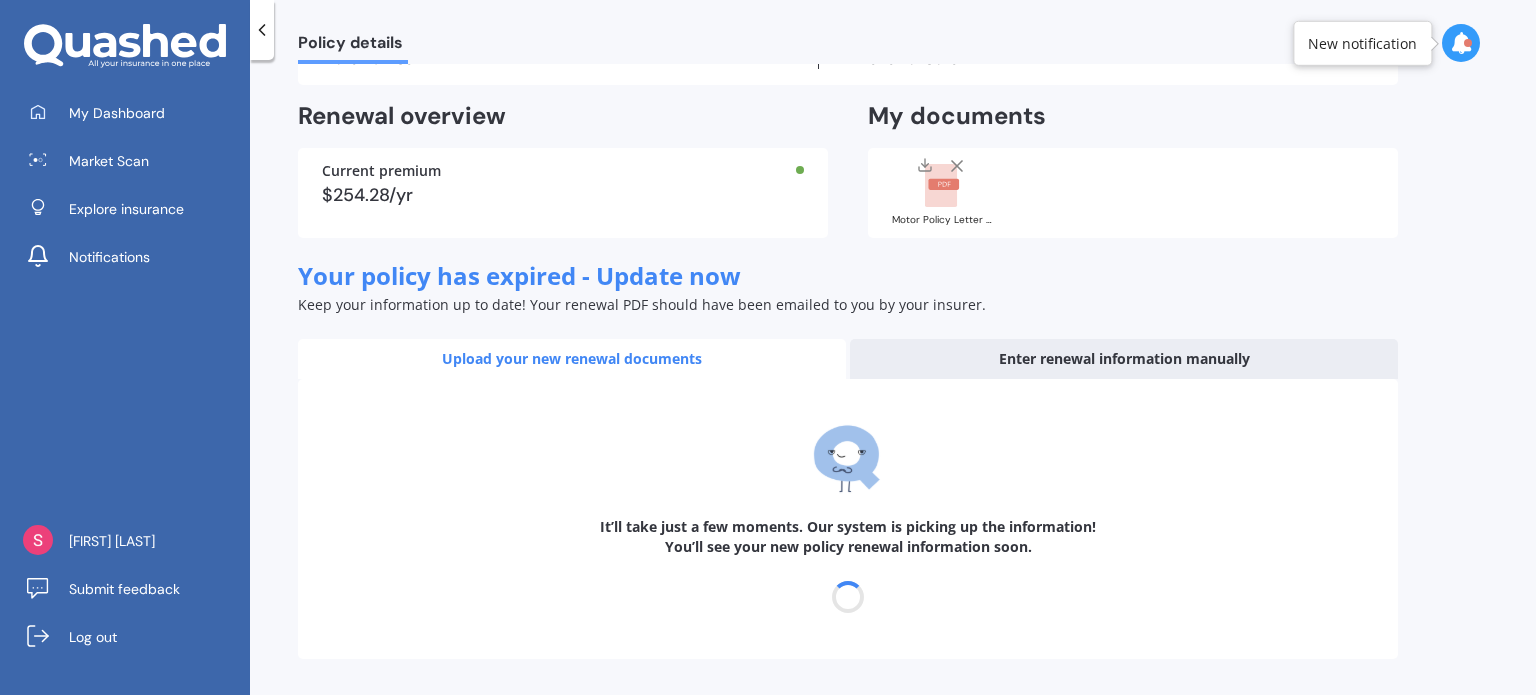scroll, scrollTop: 100, scrollLeft: 0, axis: vertical 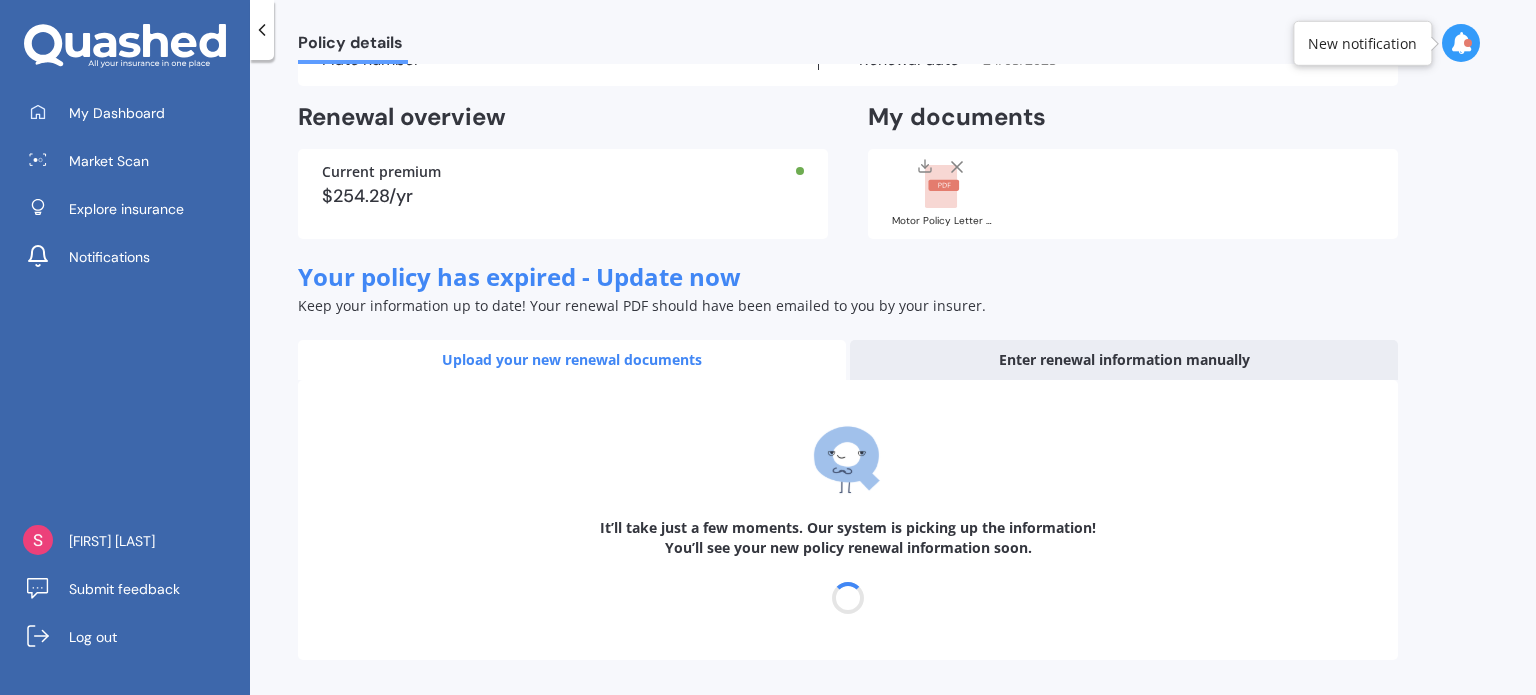 select on "24" 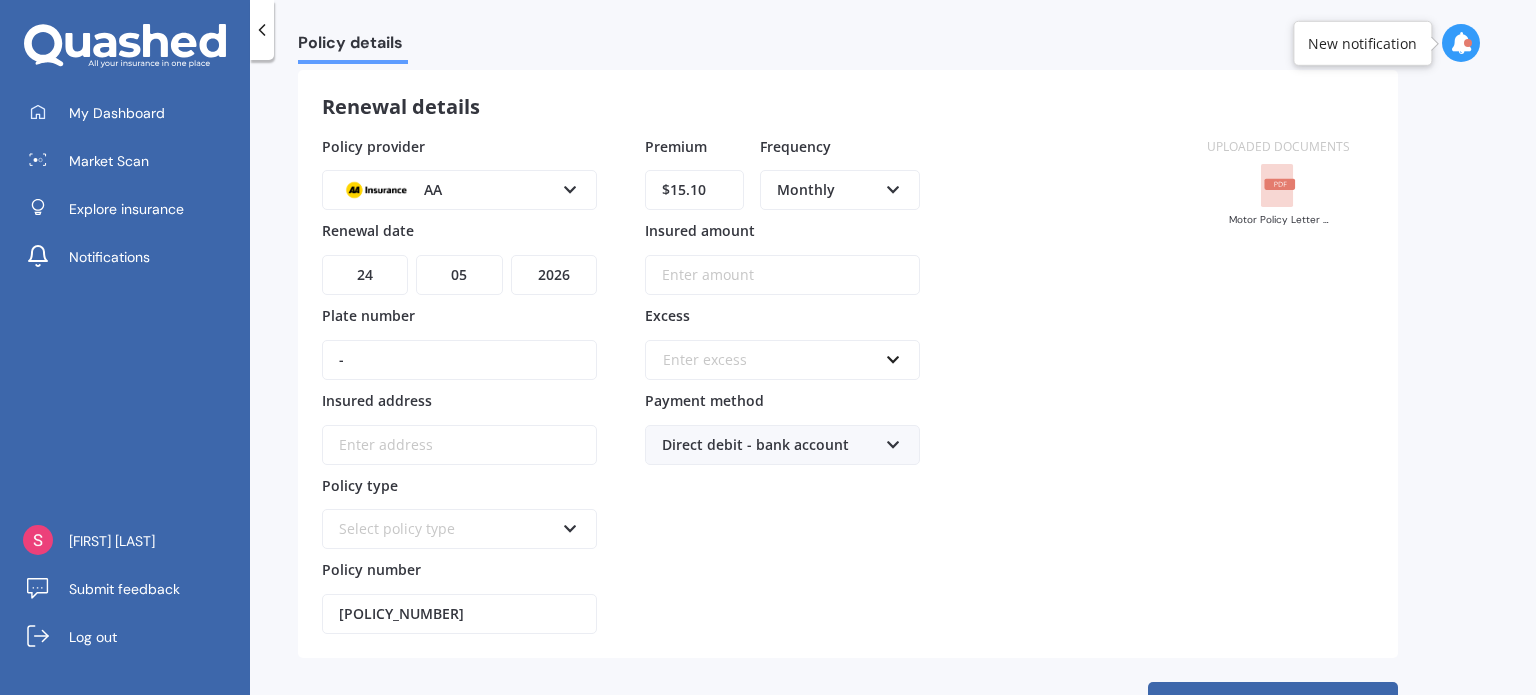 scroll, scrollTop: 162, scrollLeft: 0, axis: vertical 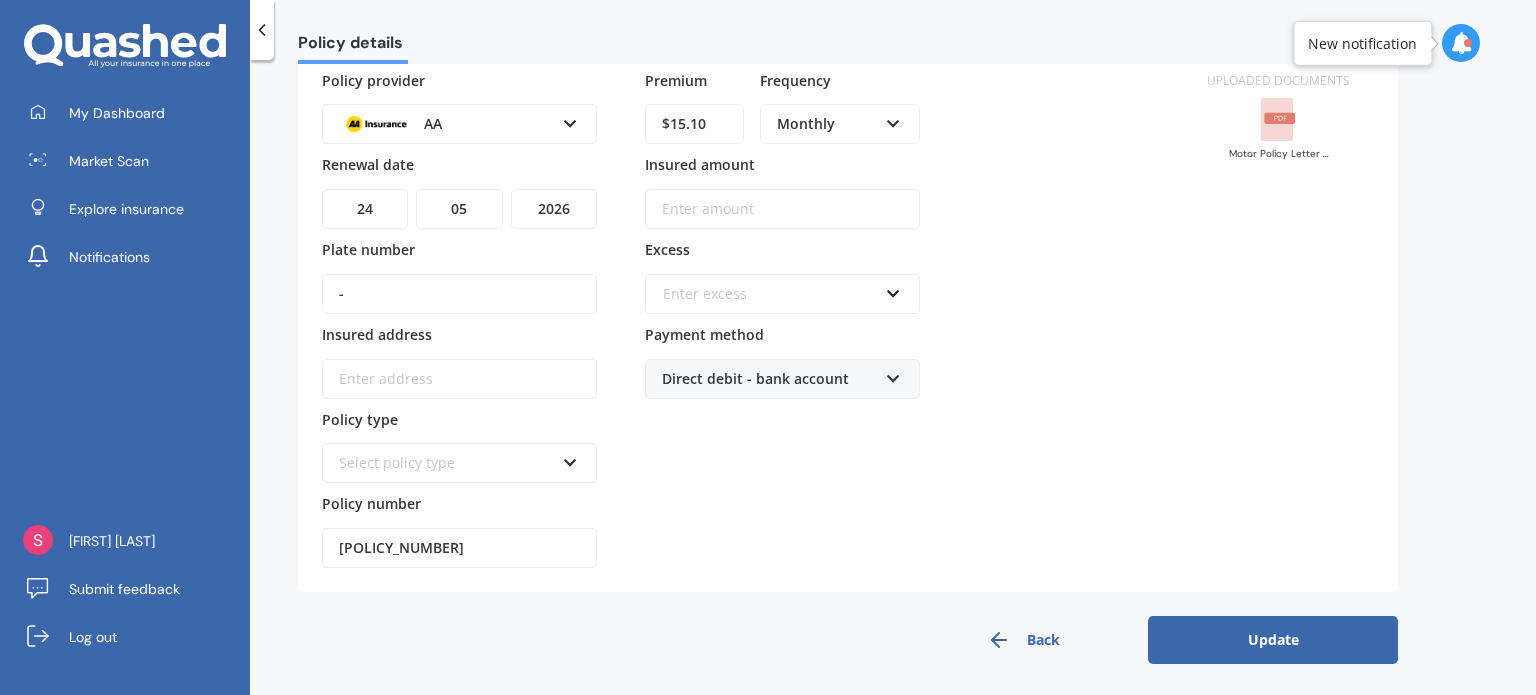 click on "-" at bounding box center [459, 294] 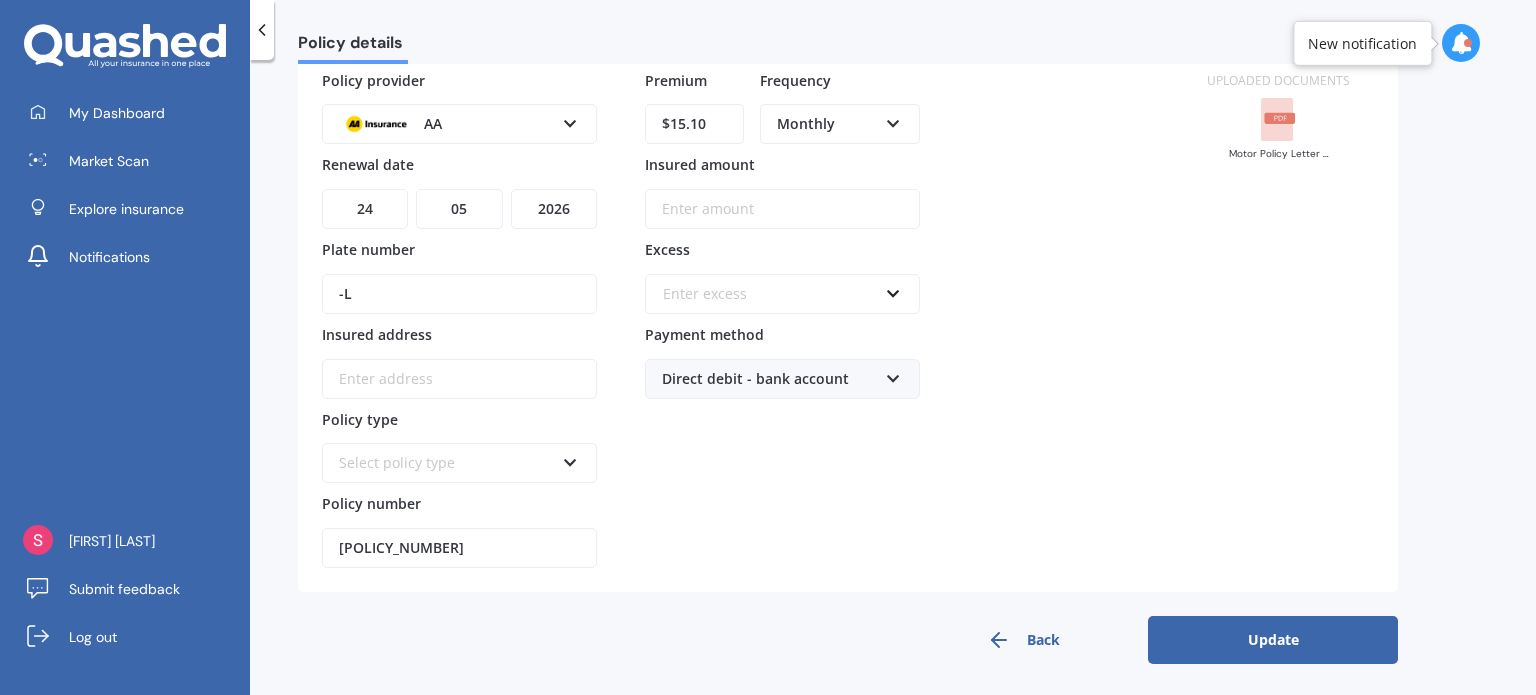 type on "-" 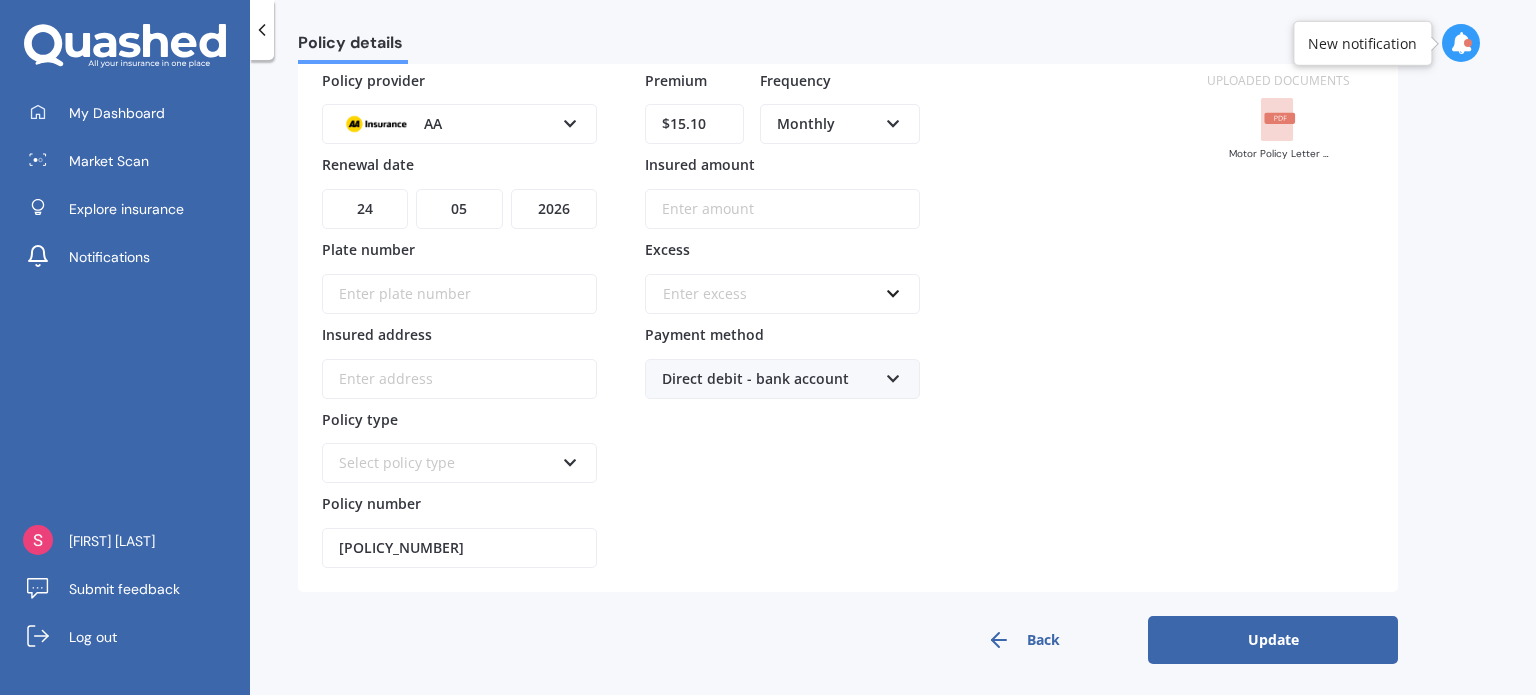 type 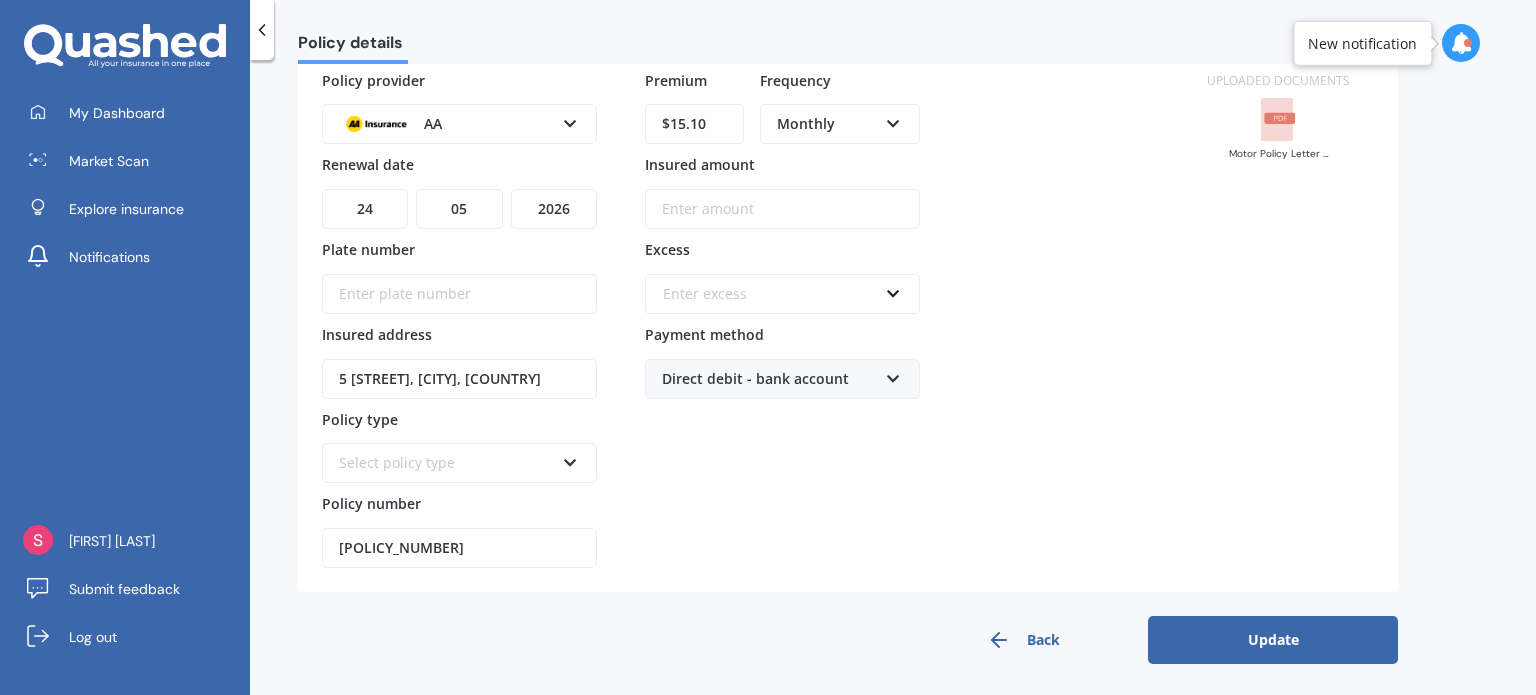type on "5 [STREET], [CITY] [POSTAL_CODE]" 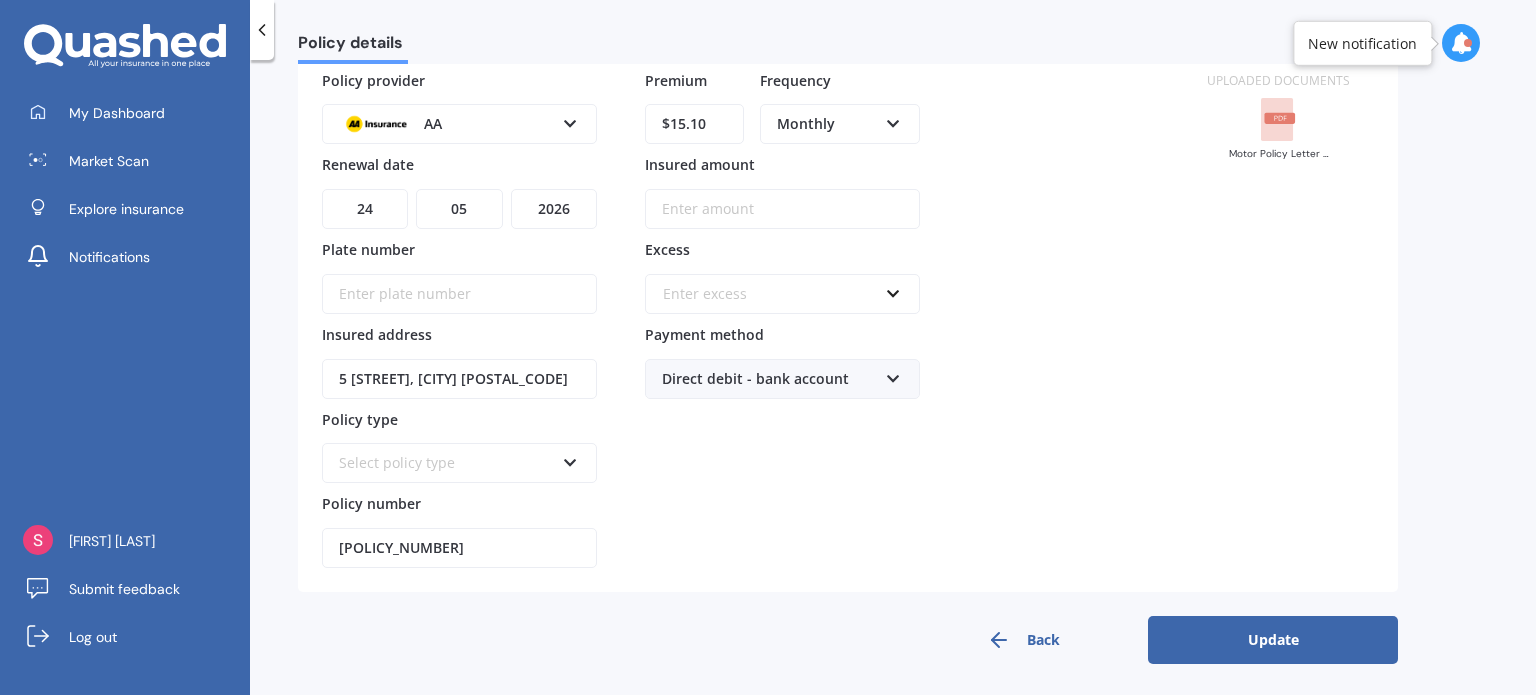 click on "Select policy type" at bounding box center [446, 463] 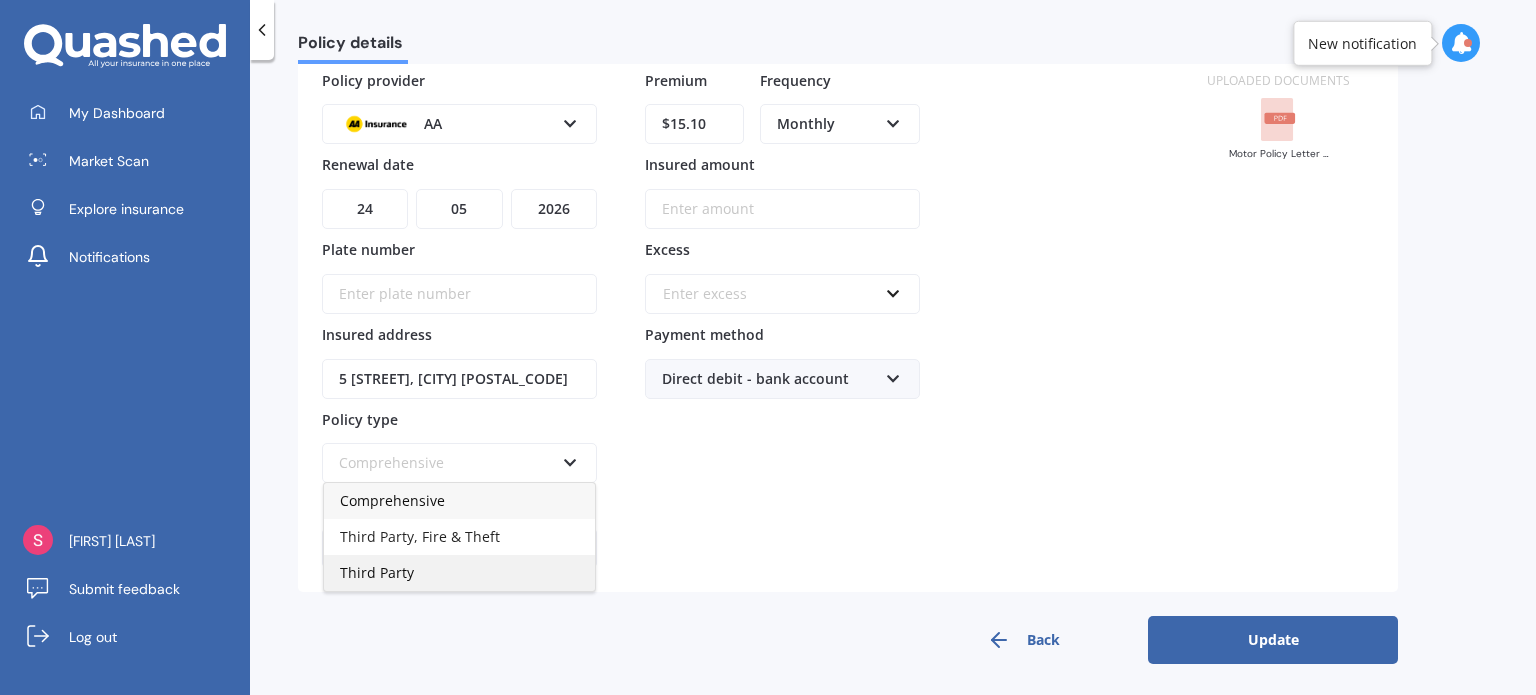click on "Third Party" at bounding box center [459, 573] 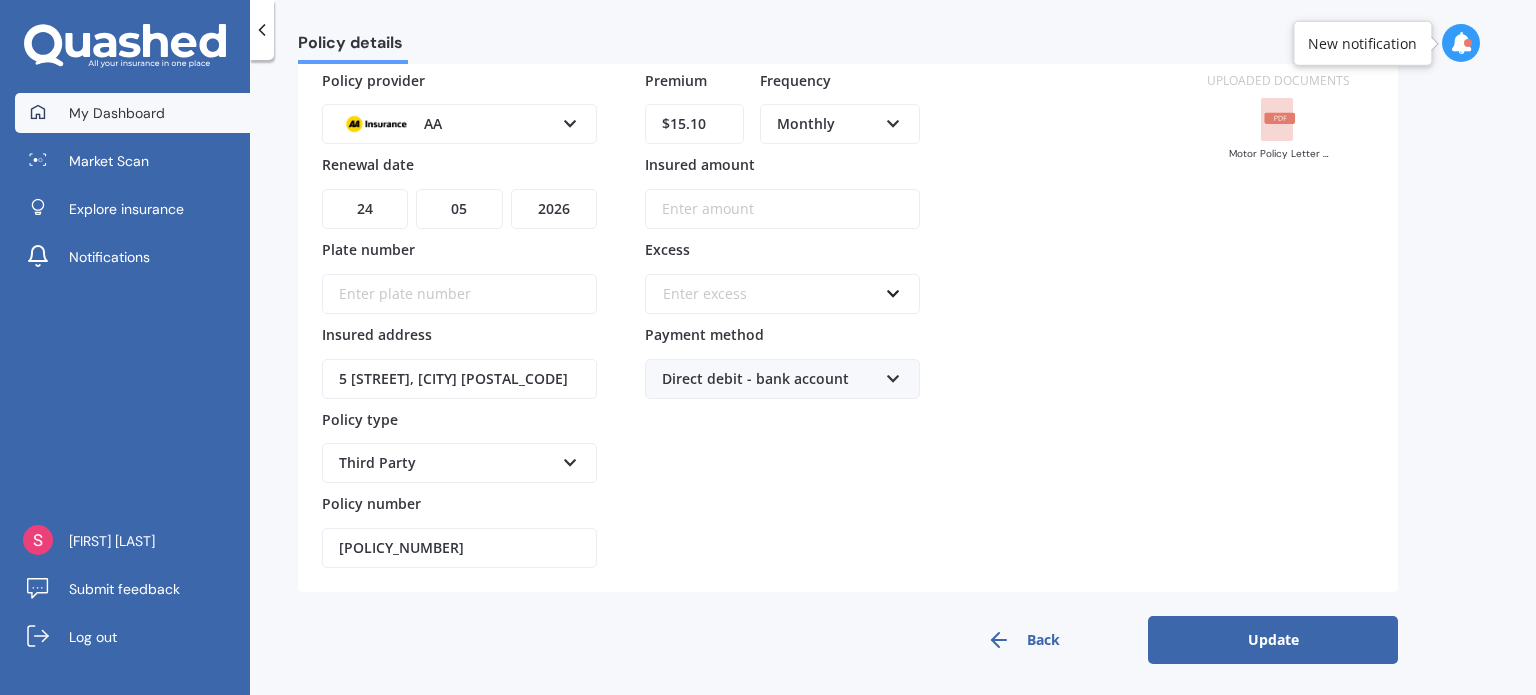 click on "My Dashboard" at bounding box center (117, 113) 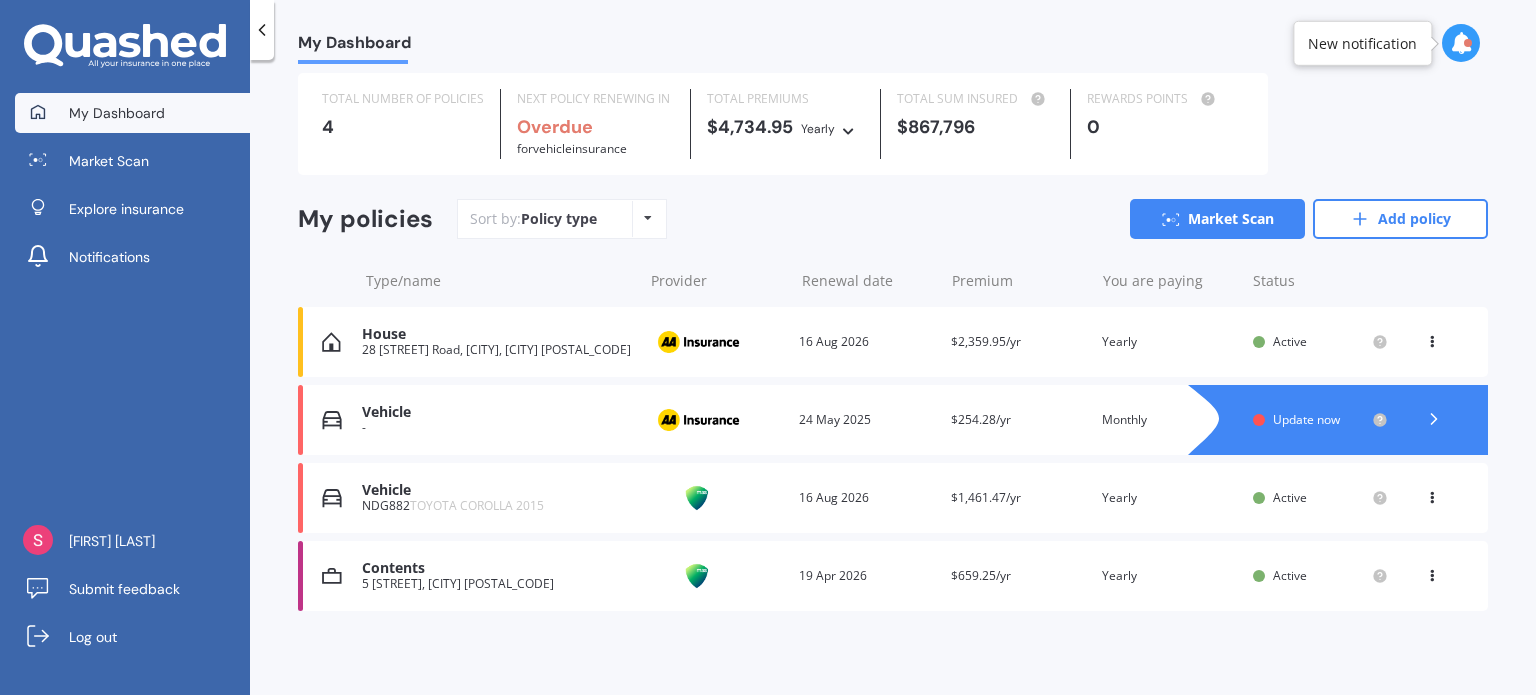 scroll, scrollTop: 0, scrollLeft: 0, axis: both 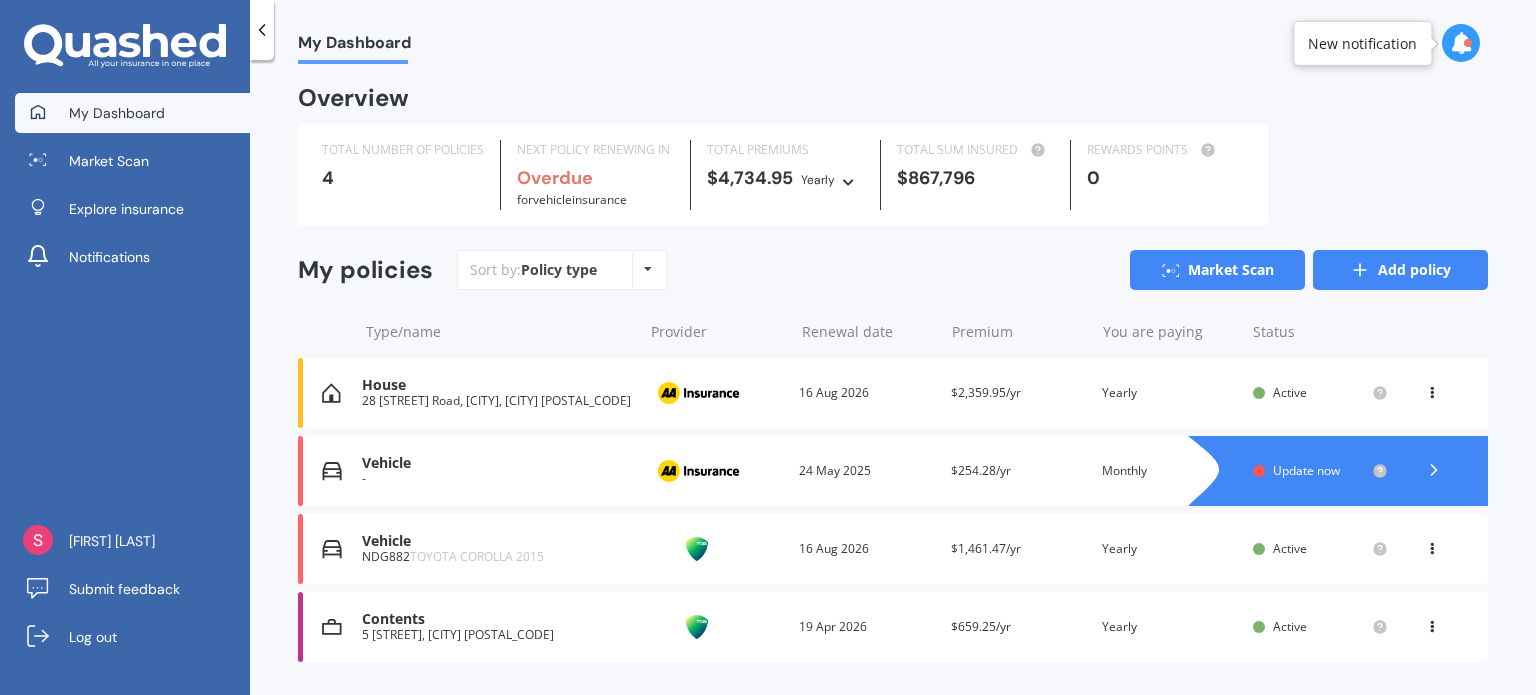 click on "Add policy" at bounding box center [1400, 270] 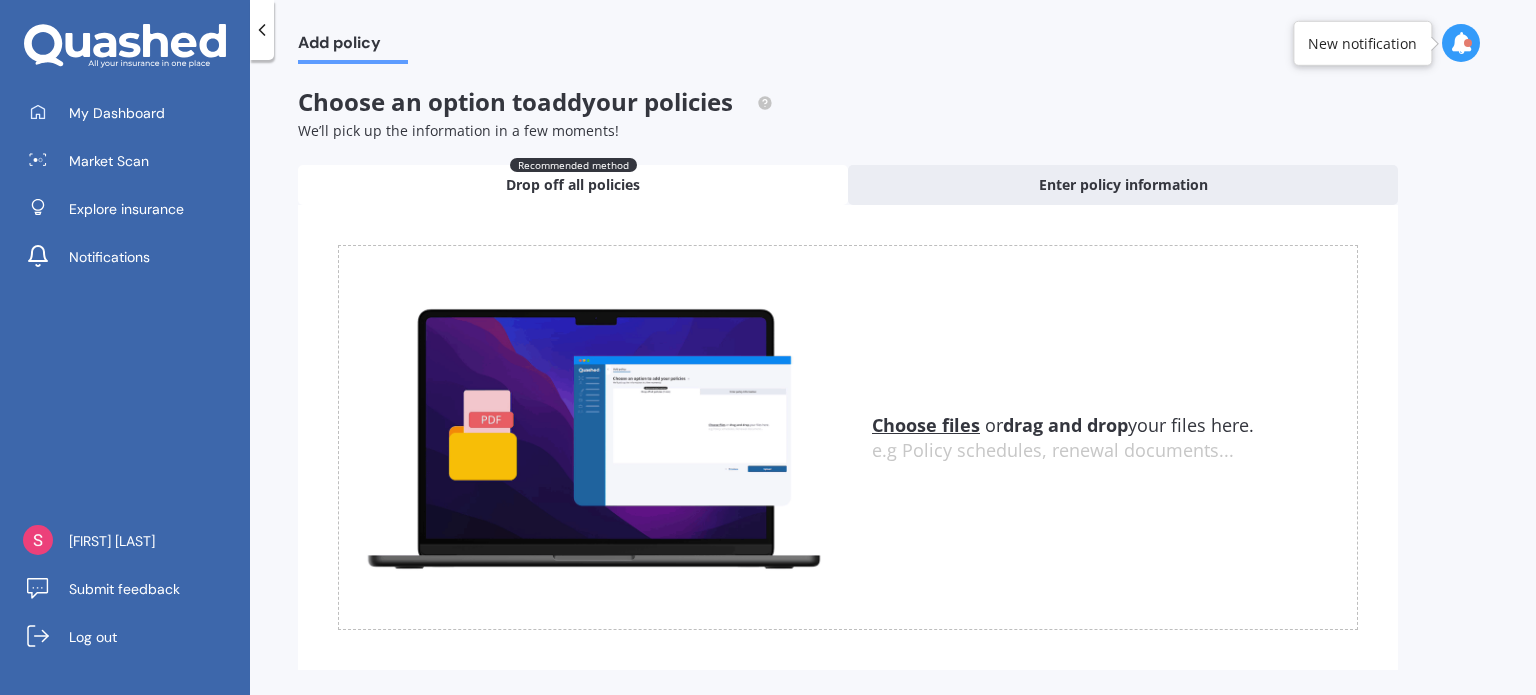 click on "Choose files" at bounding box center [926, 425] 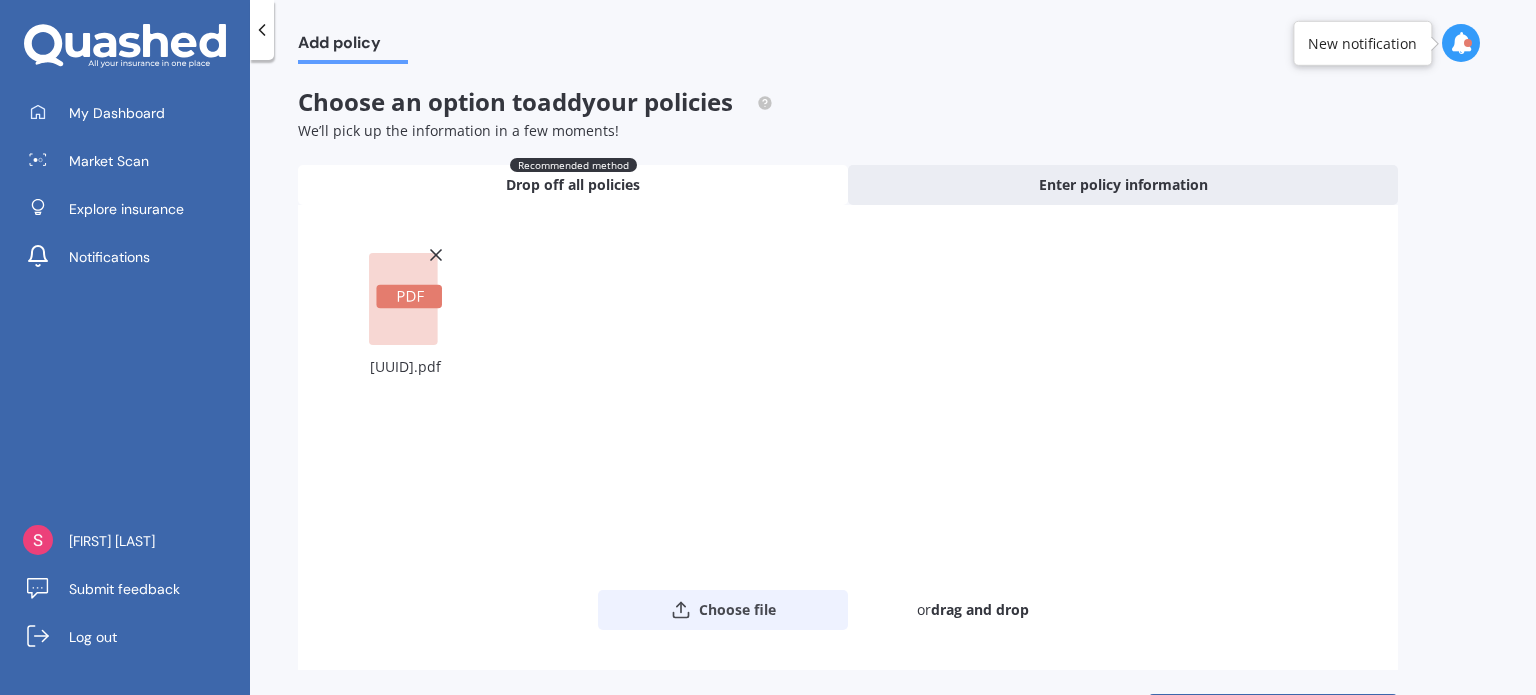 click on "Choose file" at bounding box center [723, 610] 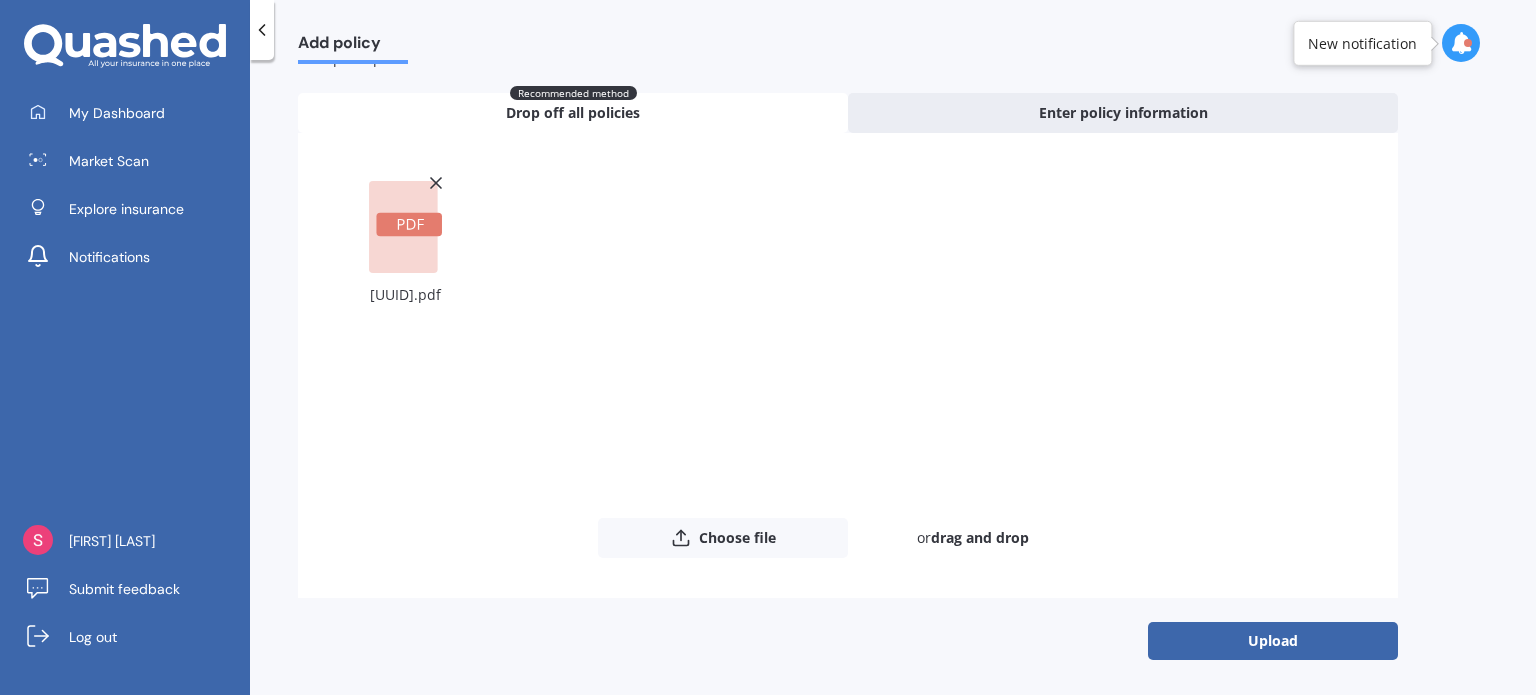 scroll, scrollTop: 72, scrollLeft: 0, axis: vertical 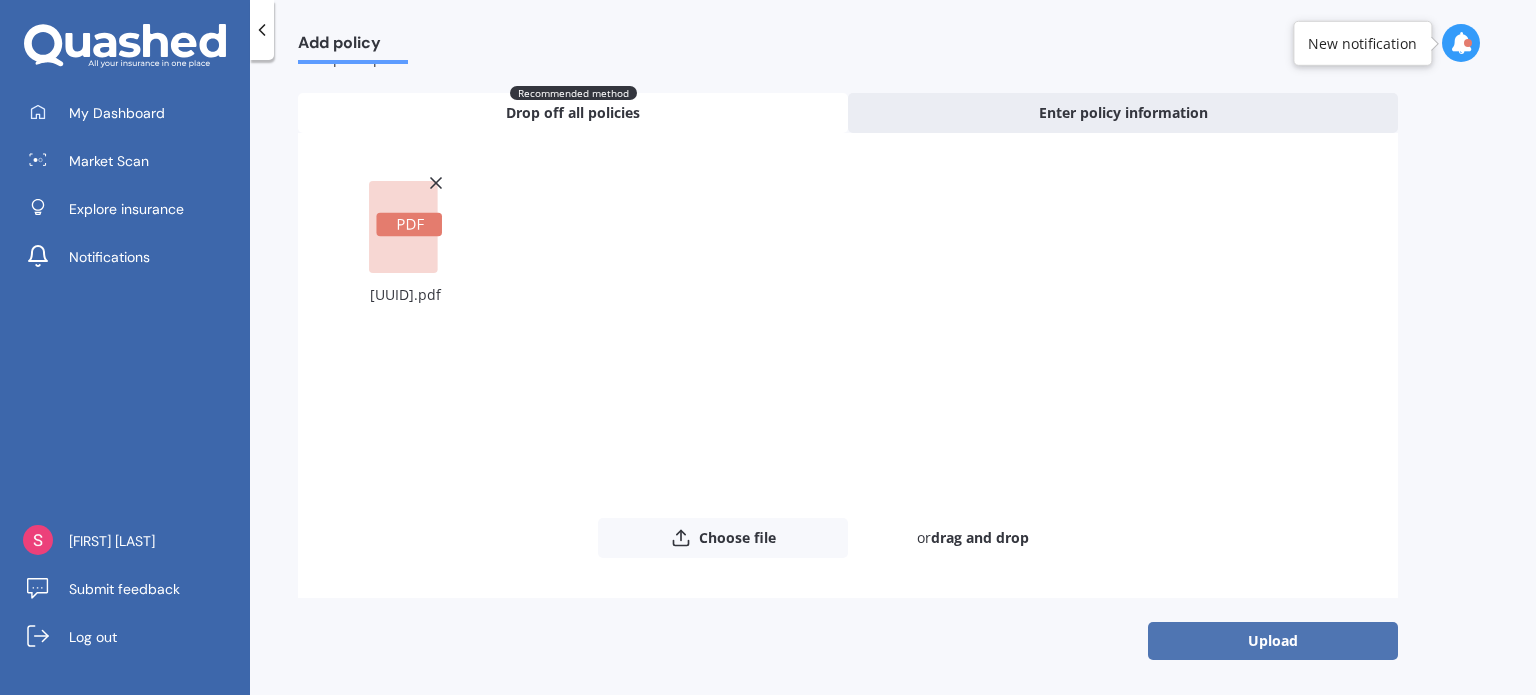 click on "Upload" at bounding box center [1273, 641] 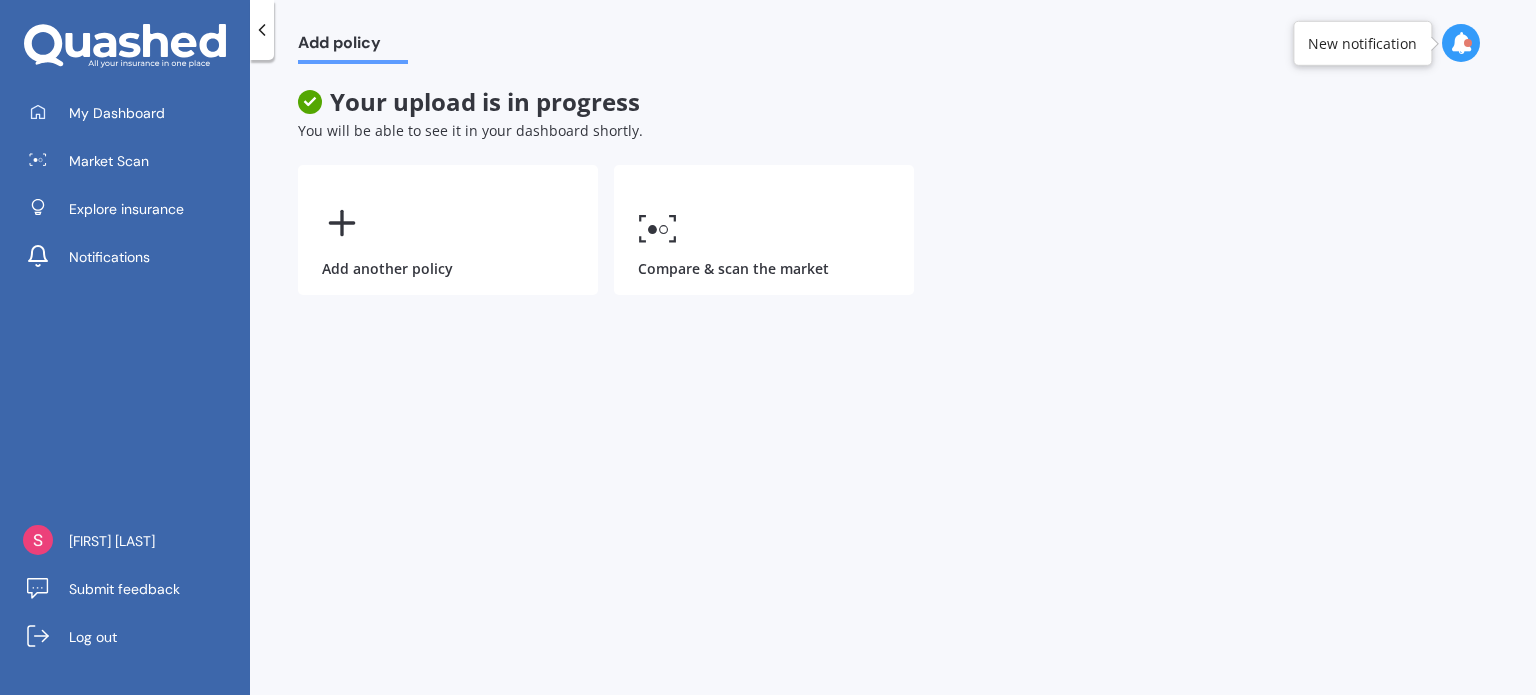 scroll, scrollTop: 0, scrollLeft: 0, axis: both 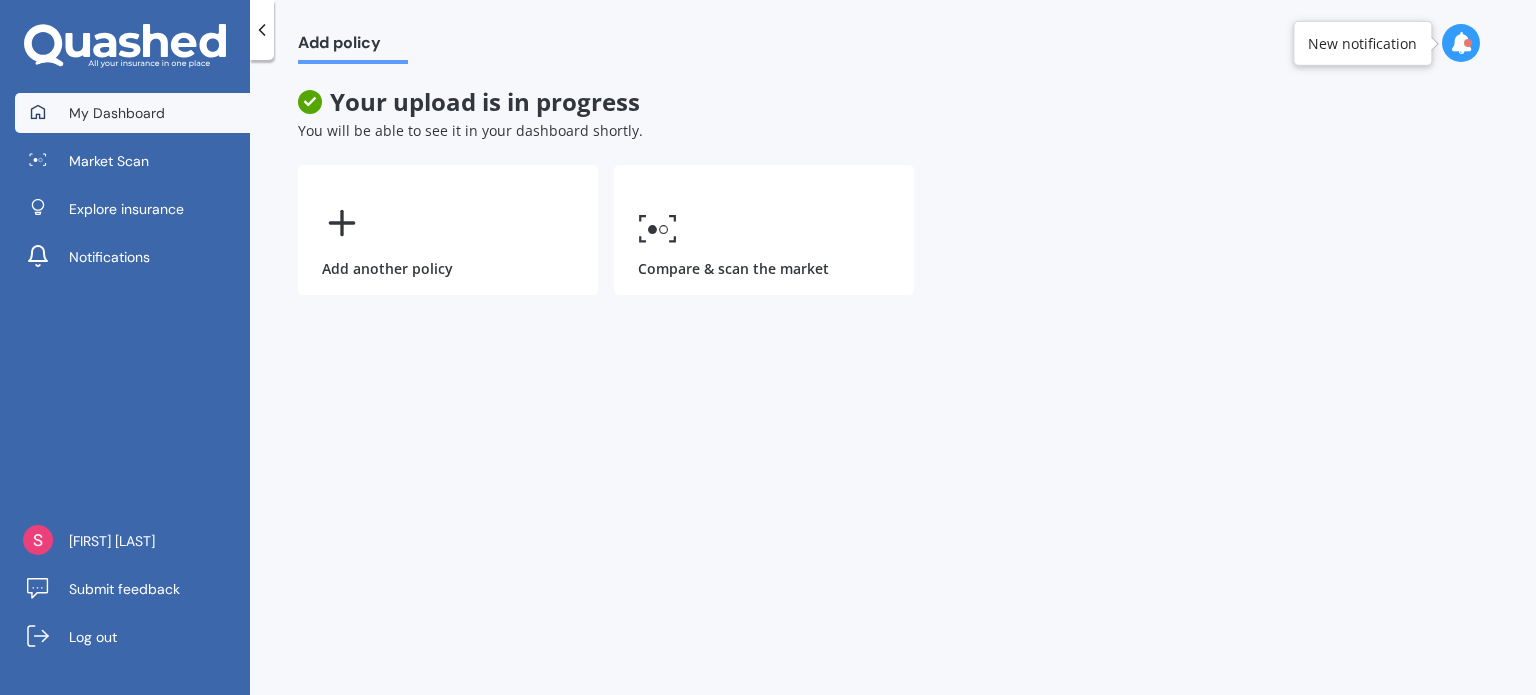 click on "My Dashboard" at bounding box center [117, 113] 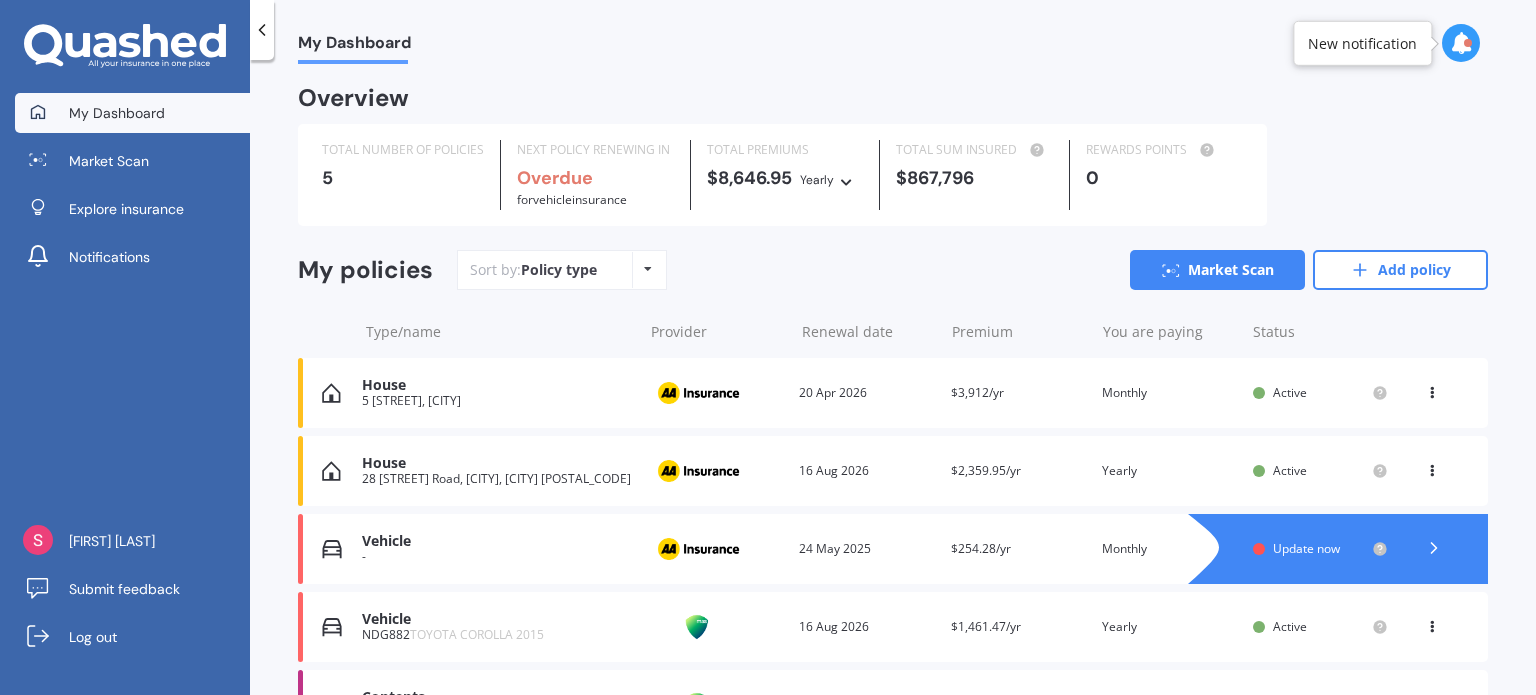 scroll, scrollTop: 130, scrollLeft: 0, axis: vertical 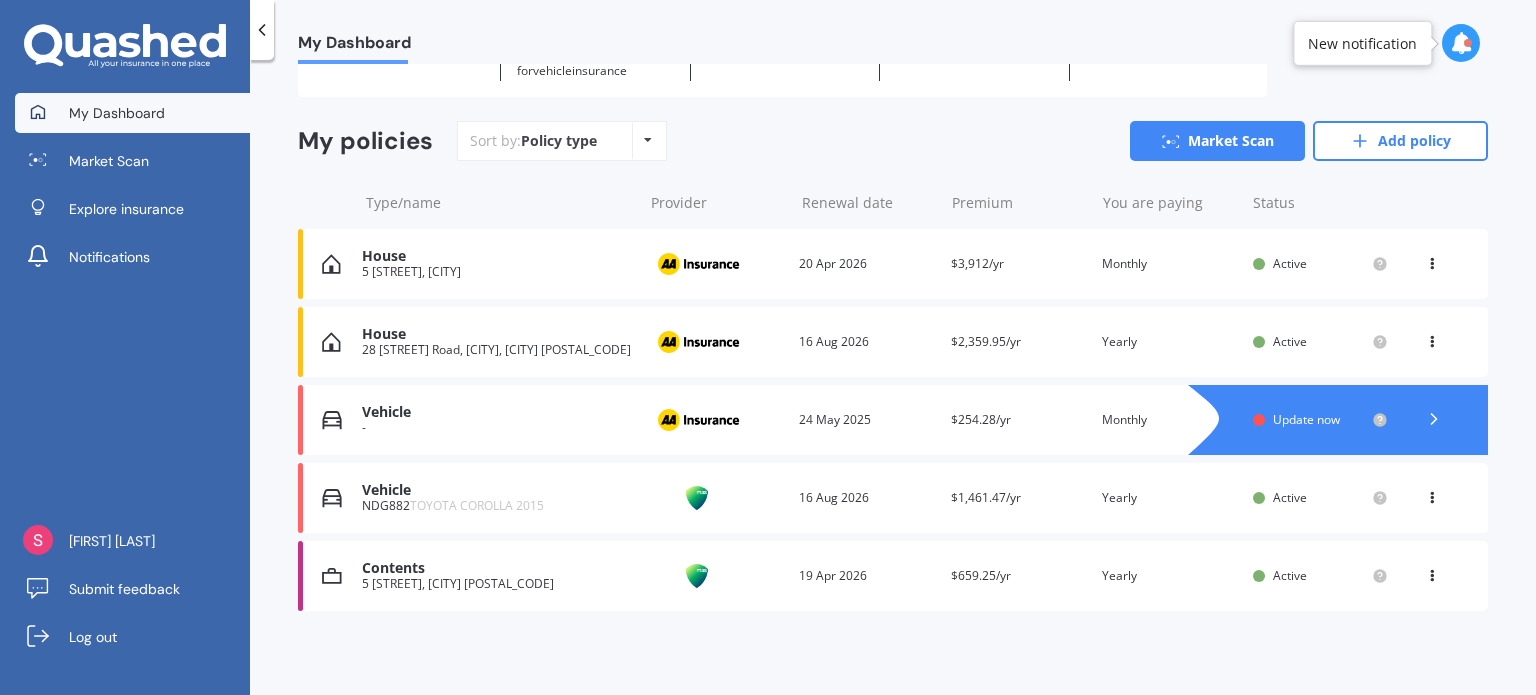 click on "House" at bounding box center [497, 256] 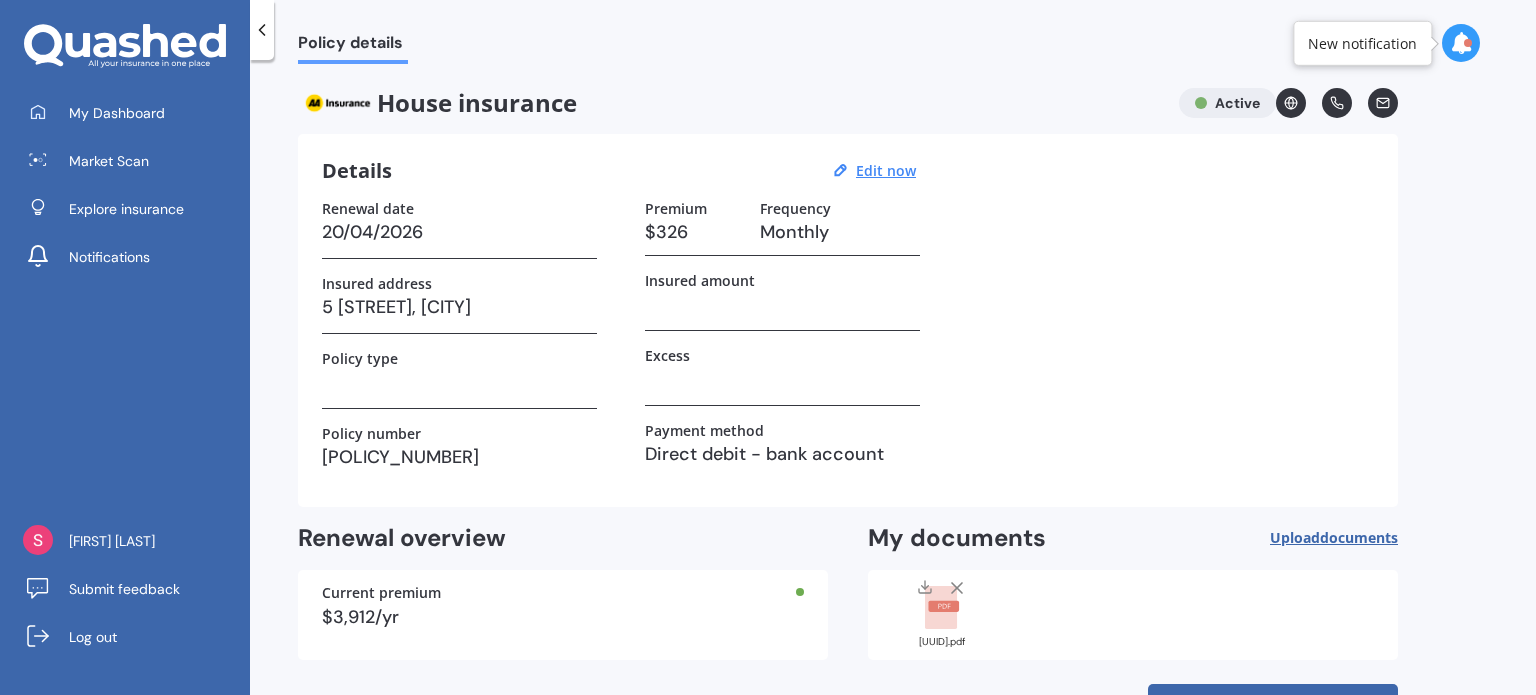 scroll, scrollTop: 72, scrollLeft: 0, axis: vertical 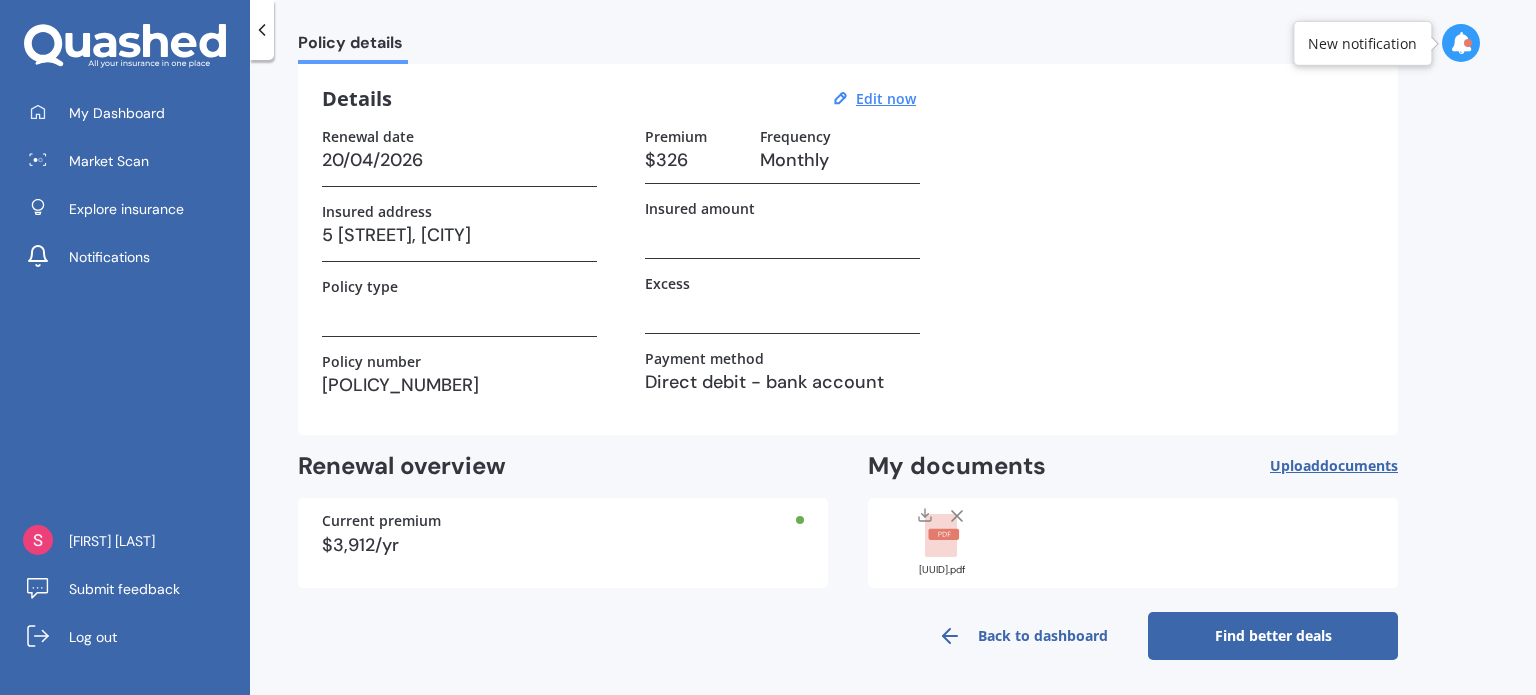 click on "Find better deals" at bounding box center (1273, 636) 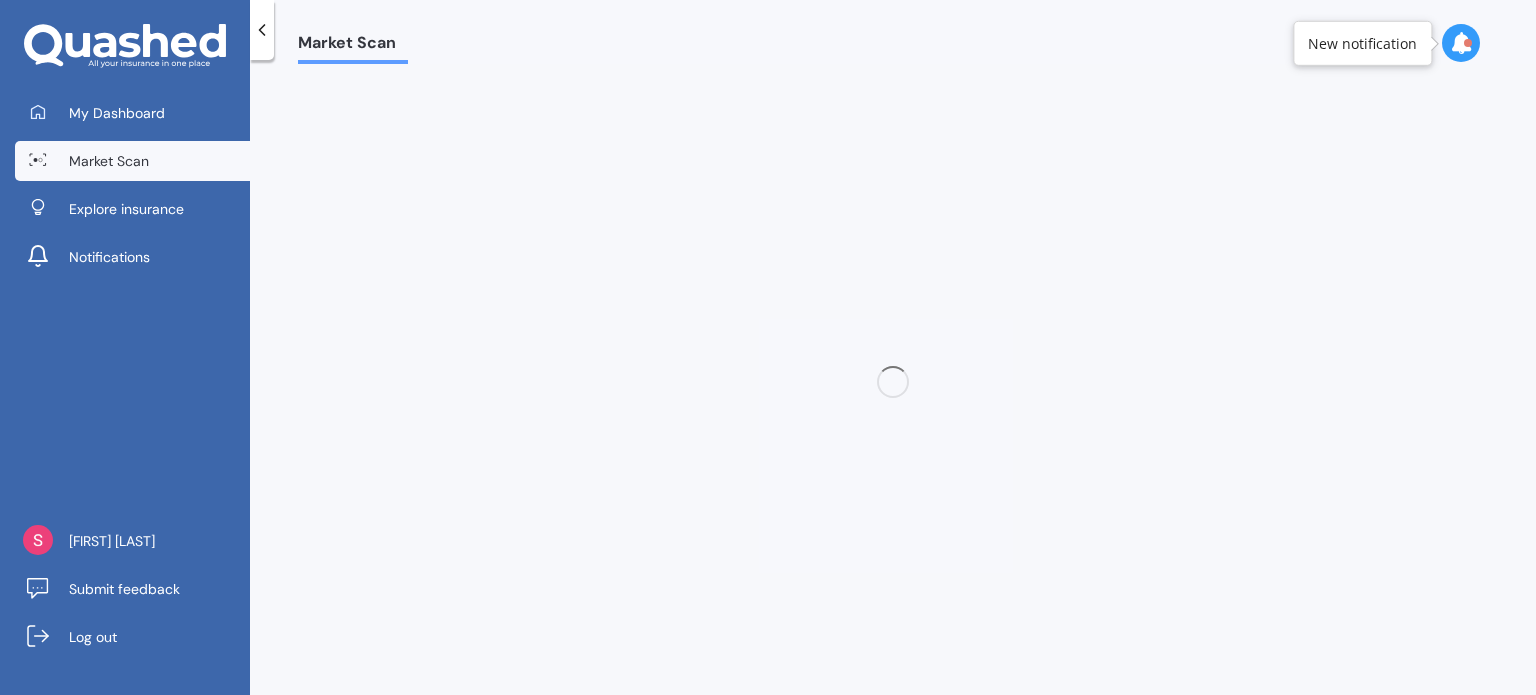 scroll, scrollTop: 0, scrollLeft: 0, axis: both 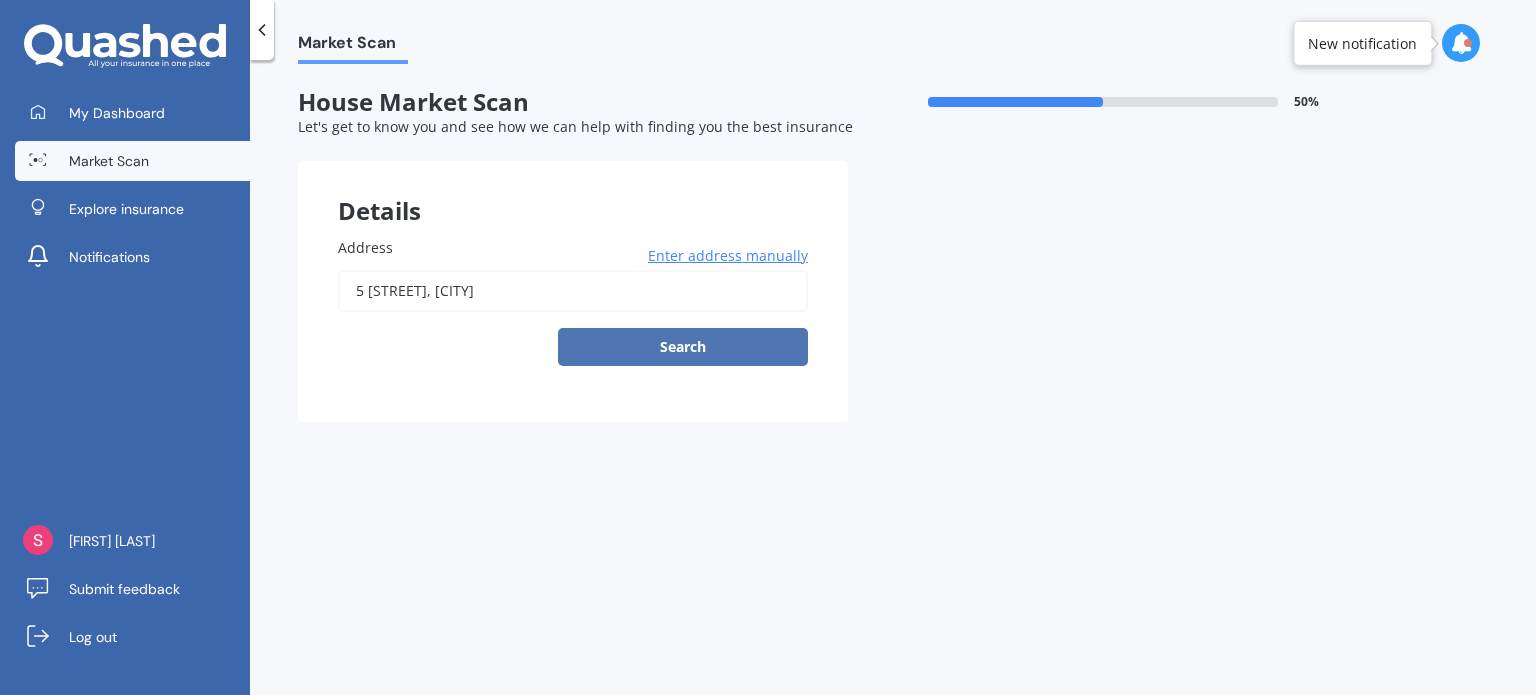 click on "Search" at bounding box center [683, 347] 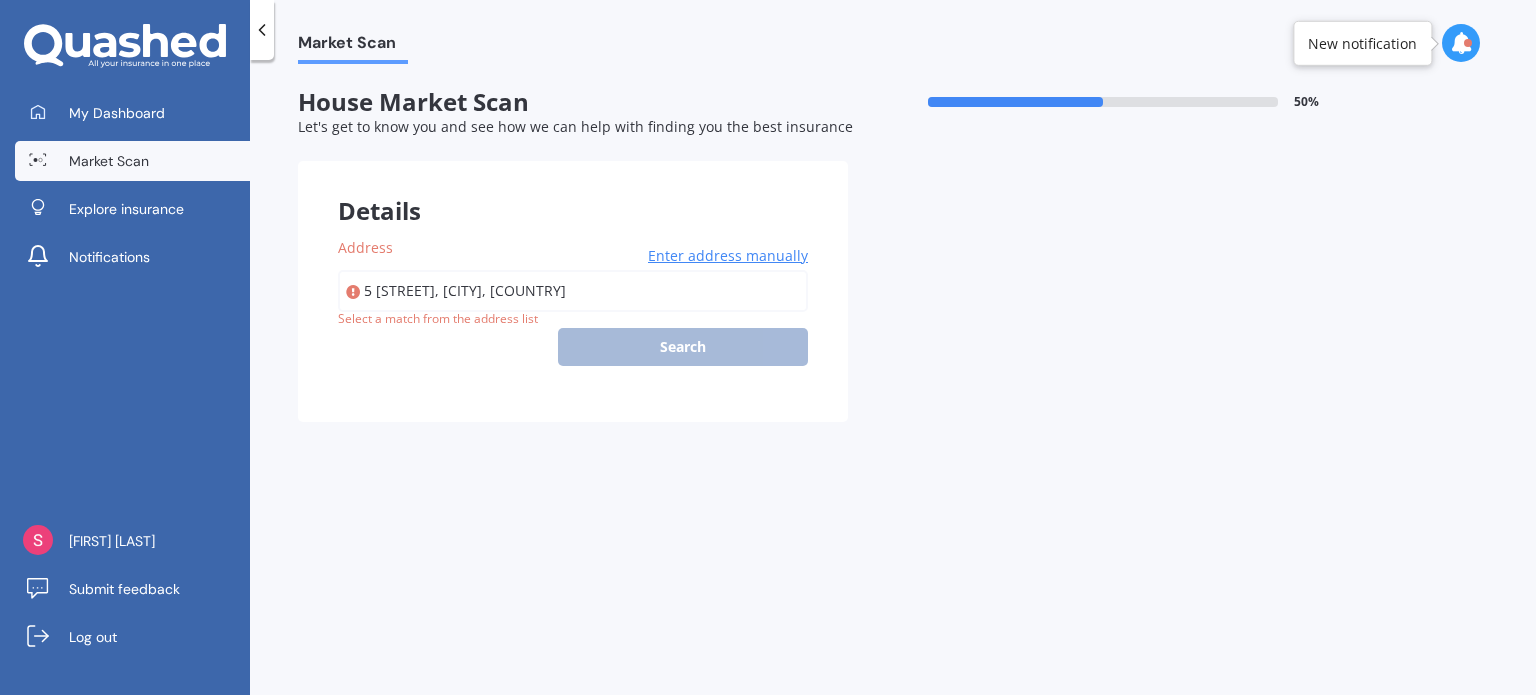 type on "5 [STREET], [CITY] [POSTAL_CODE]" 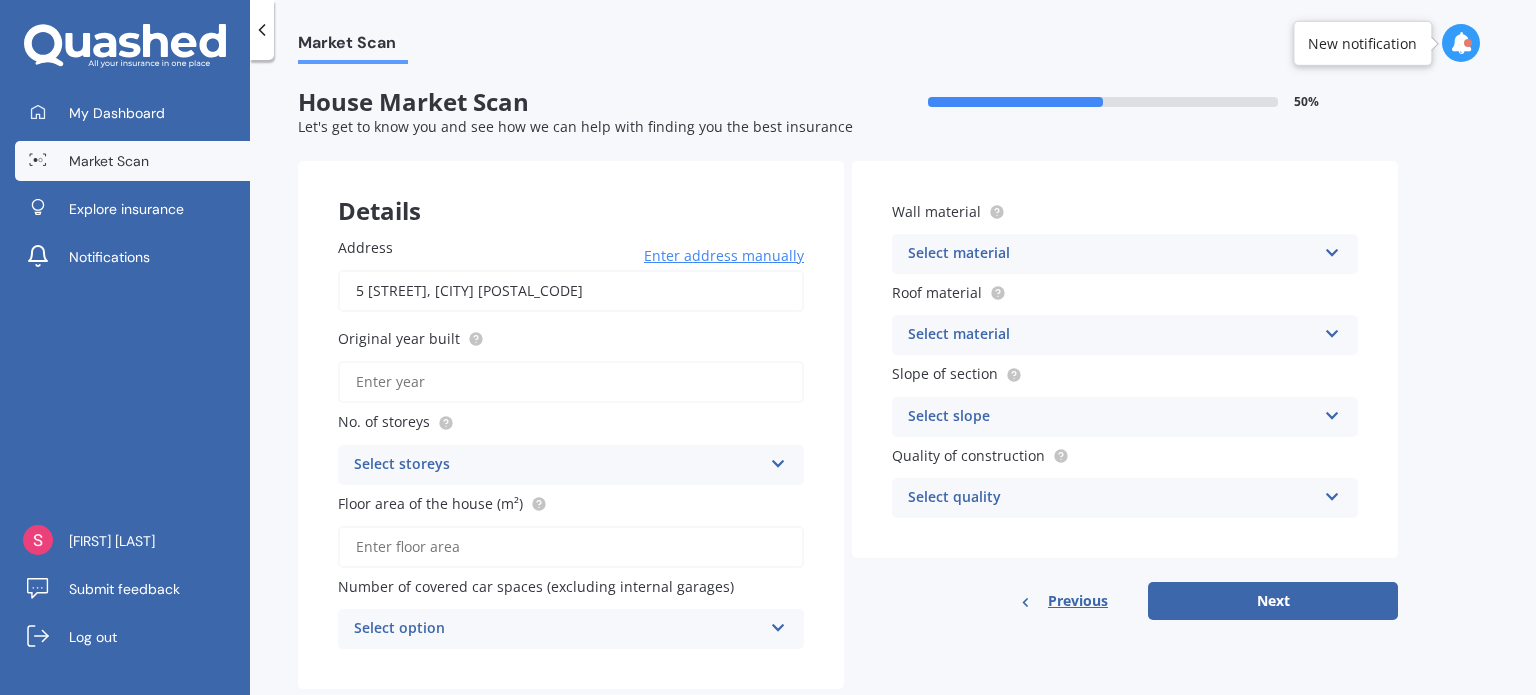 scroll, scrollTop: 44, scrollLeft: 0, axis: vertical 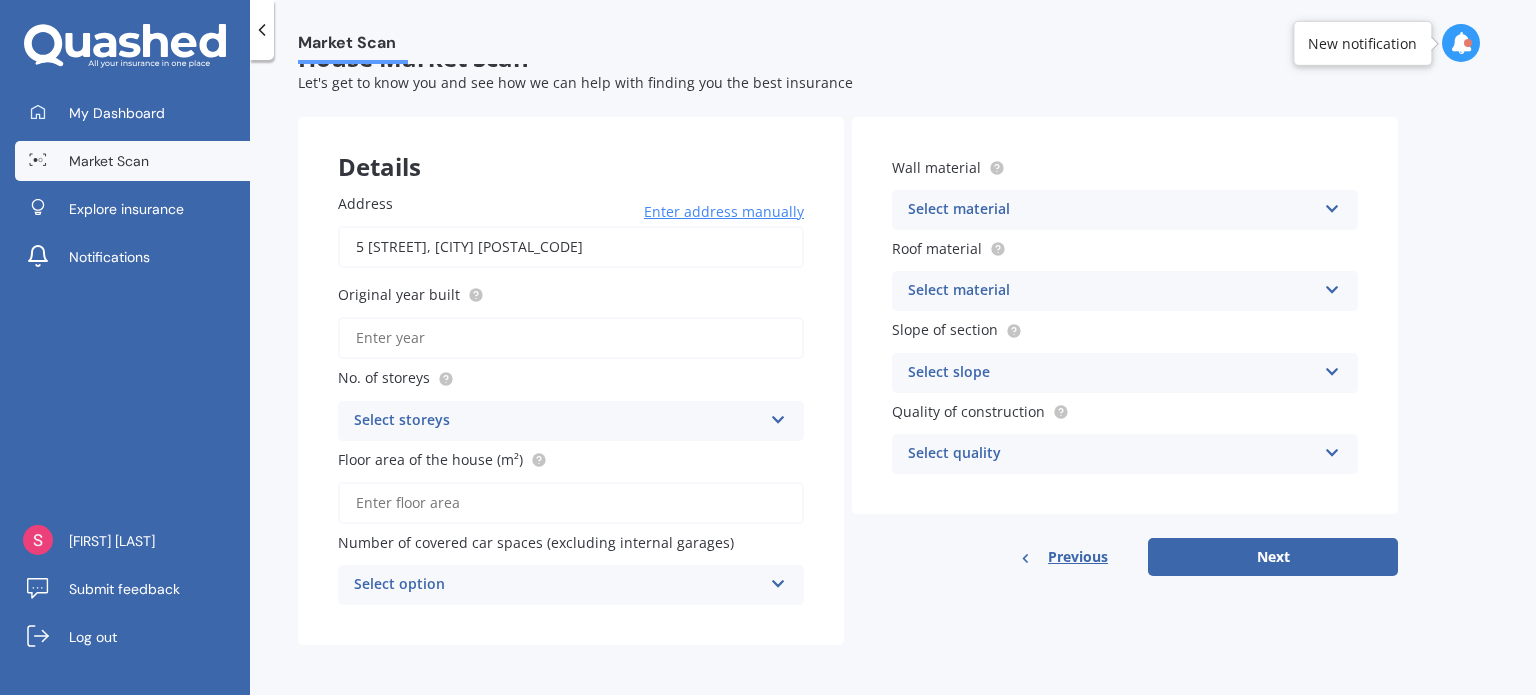 click on "Original year built" at bounding box center (571, 338) 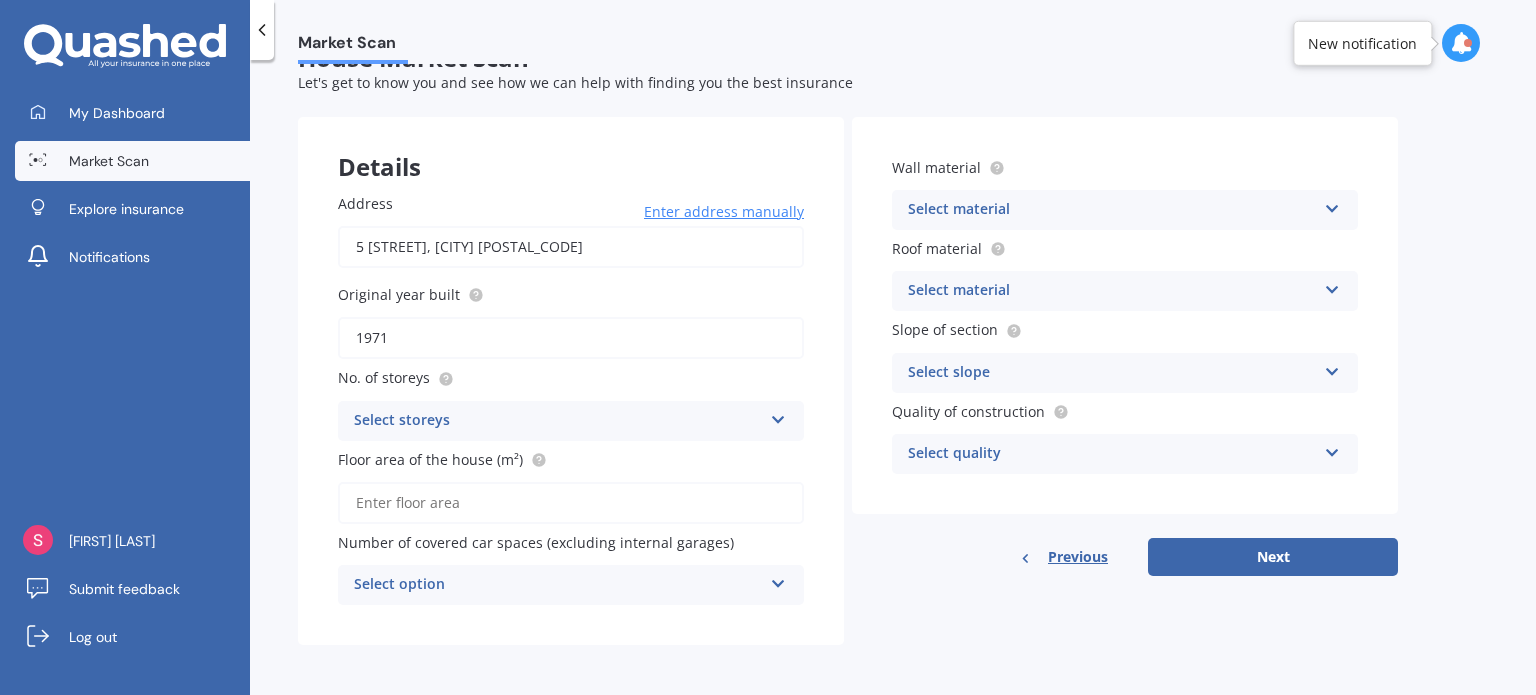 type on "1971" 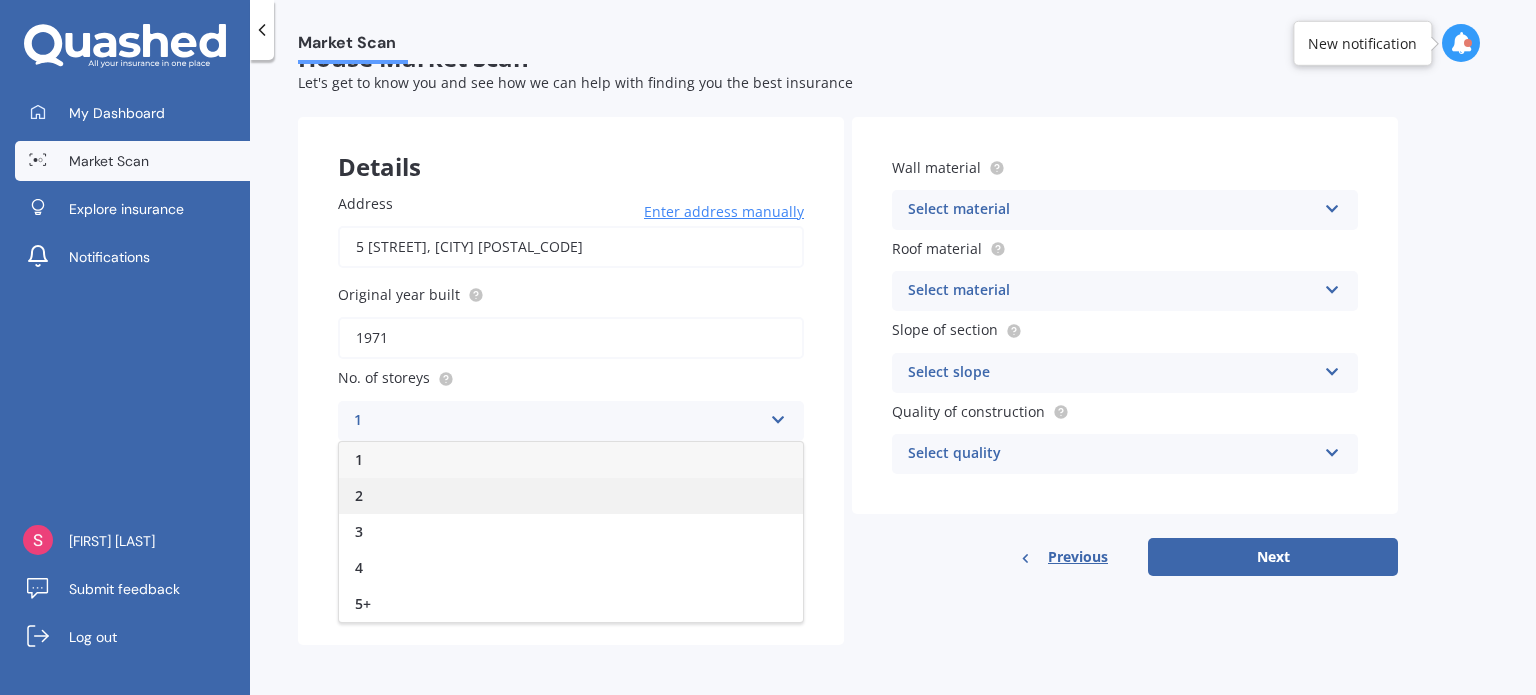 click on "2" at bounding box center [571, 496] 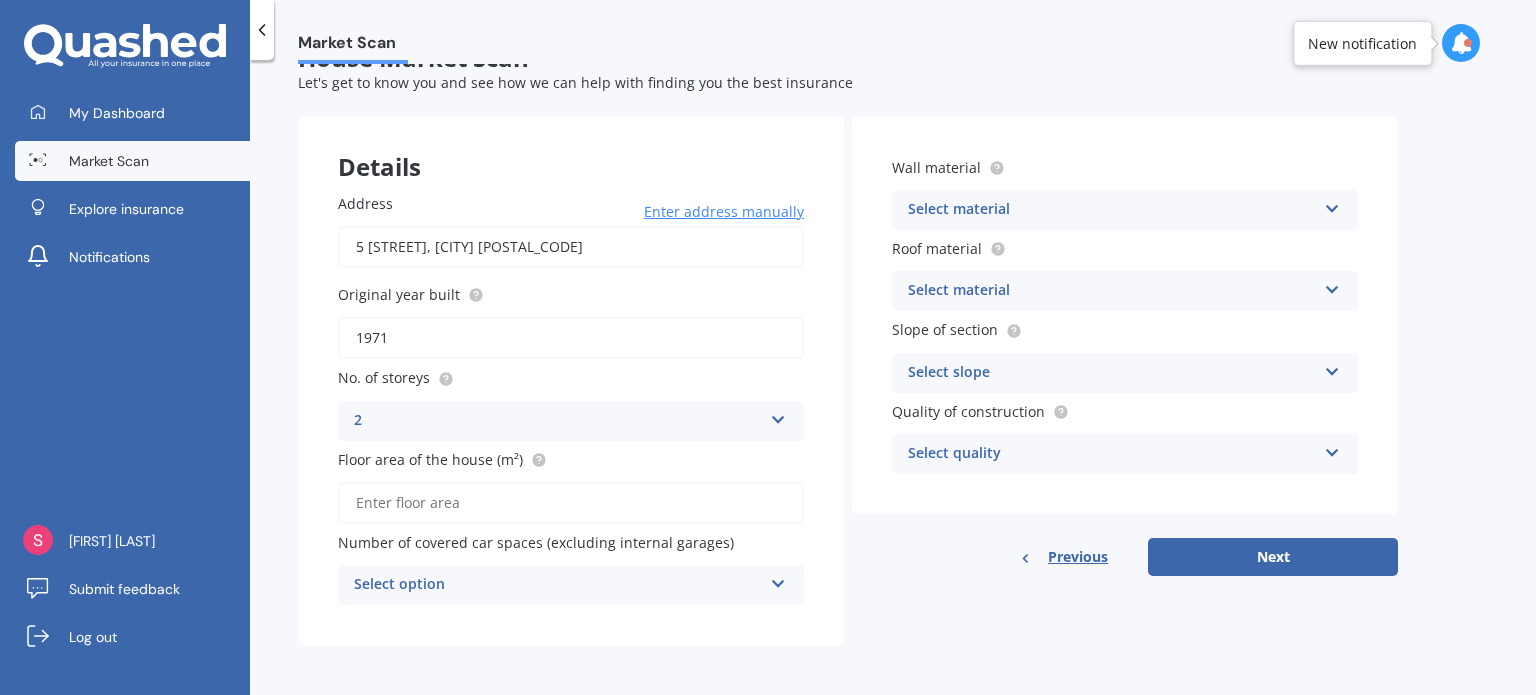 click on "Floor area of the house (m²)" at bounding box center (571, 503) 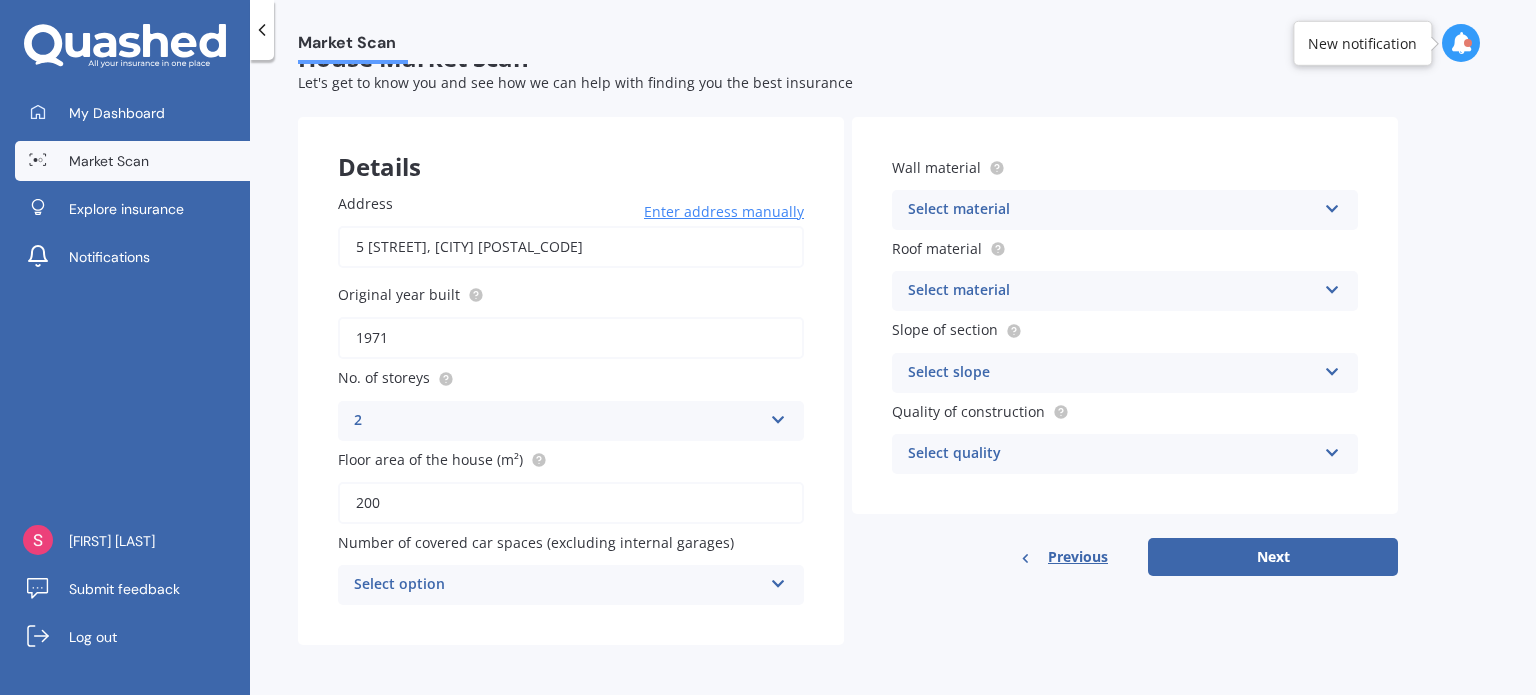type on "200" 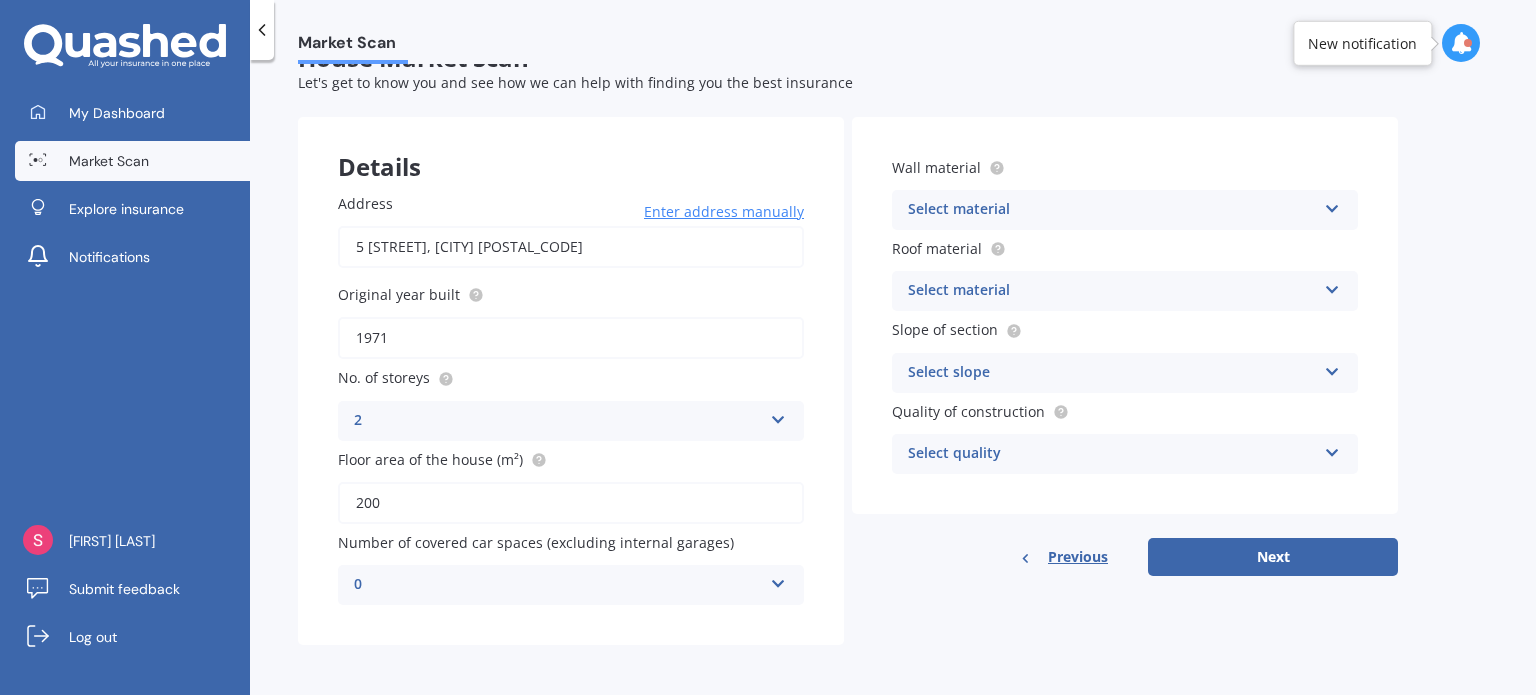 click on "House Market Scan 50 % Let's get to know you and see how we can help with finding you the best insurance Details Address 5 [STREET], [CITY] [POSTAL_CODE] Enter address manually Search Original year built 1971 No. of storeys 2 1 2 3 4 5+ Floor area of the house (m²) 200 Number of covered car spaces (excluding internal garages) 0 0 1 2 3 4 5+ Wall material Select material Artificial weatherboard/plank cladding Blockwork Brick veneer Double brick Mud brick Other Rockcote/EPS Sheet cladding Solid brickwork Stonework solid Stonework veneer Stucco Weatherboard/plank cladding Roof material Select material Flat fibre cement Flat membrane Flat metal covering Pitched concrete tiles Pitched fibre cement covering Pitched metal covering Pitched slate Pitched terracotta tiles Pitched timber shingles Other Slope of section Select slope Flat or gentle slope (up to about 5°) Moderate slope (about 15°) Severe slope (35° or more) Quality of construction Select quality Standard High Prestige Previous Next" at bounding box center [848, 352] 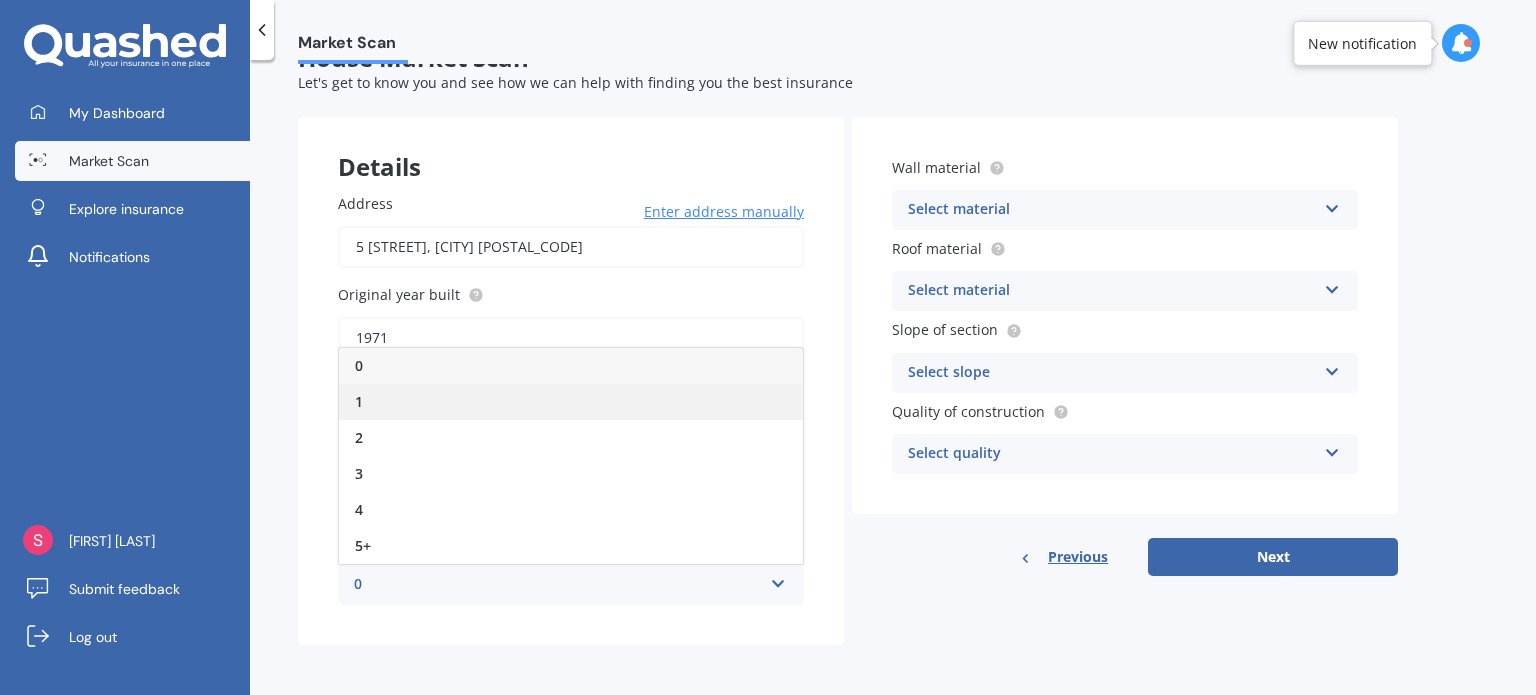 click on "1" at bounding box center (571, 402) 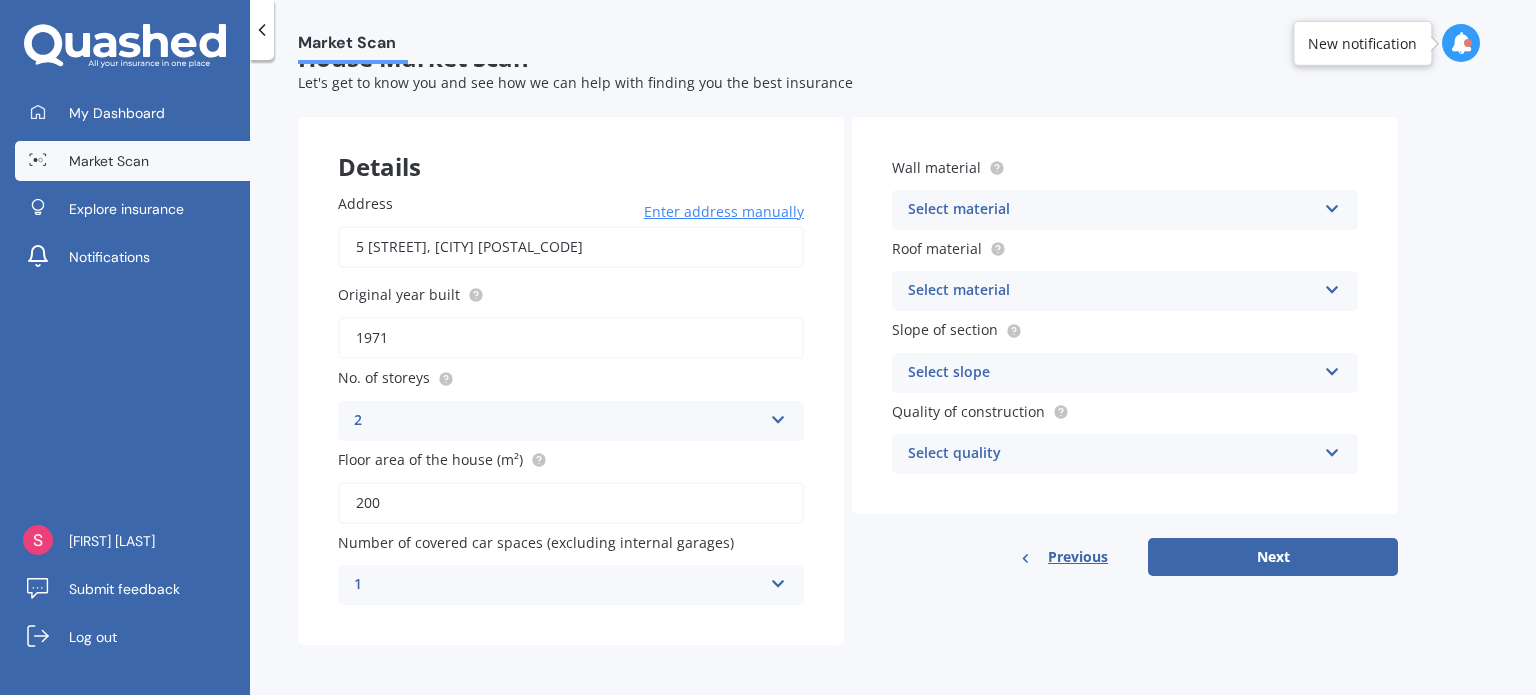 click on "Select material Artificial weatherboard/plank cladding Blockwork Brick veneer Double brick Mud brick Other Rockcote/EPS Sheet cladding Solid brickwork Stonework solid Stonework veneer Stucco Weatherboard/plank cladding" at bounding box center (1125, 210) 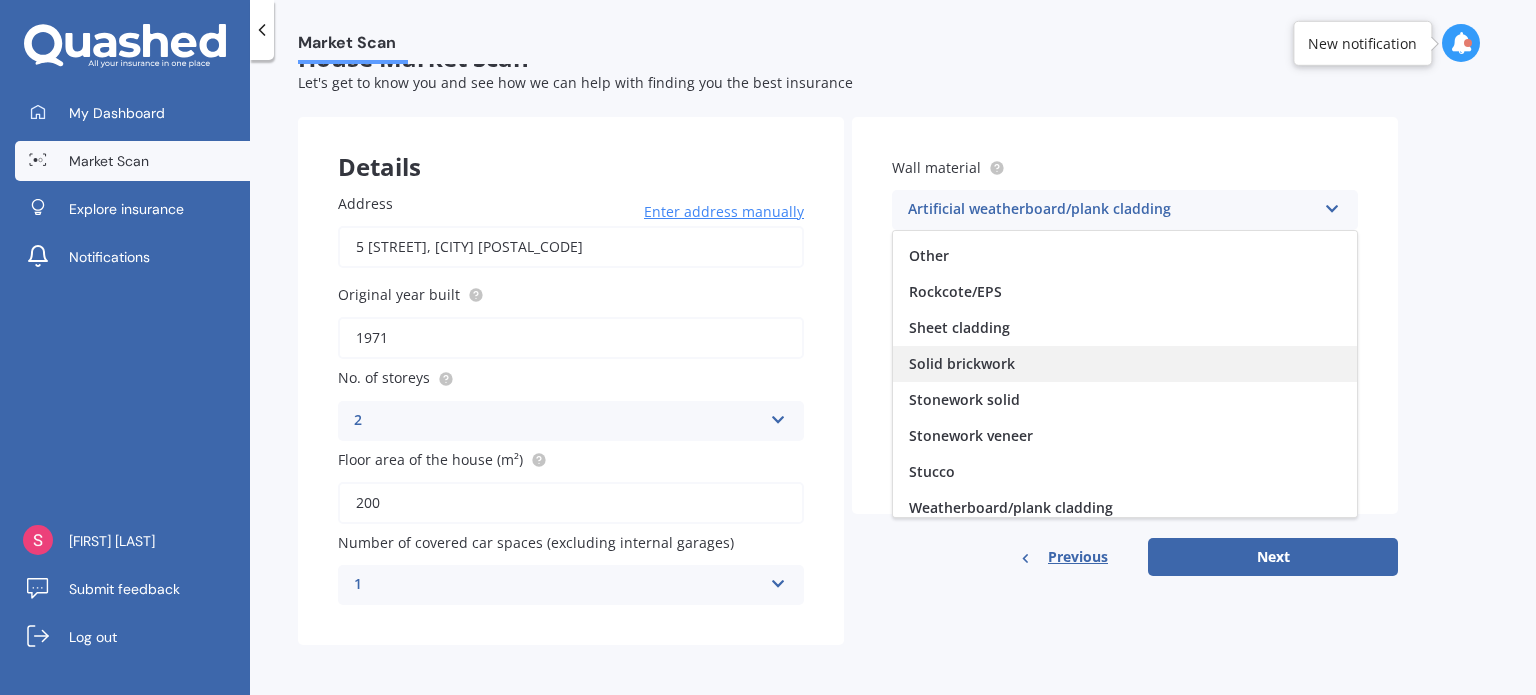 scroll, scrollTop: 0, scrollLeft: 0, axis: both 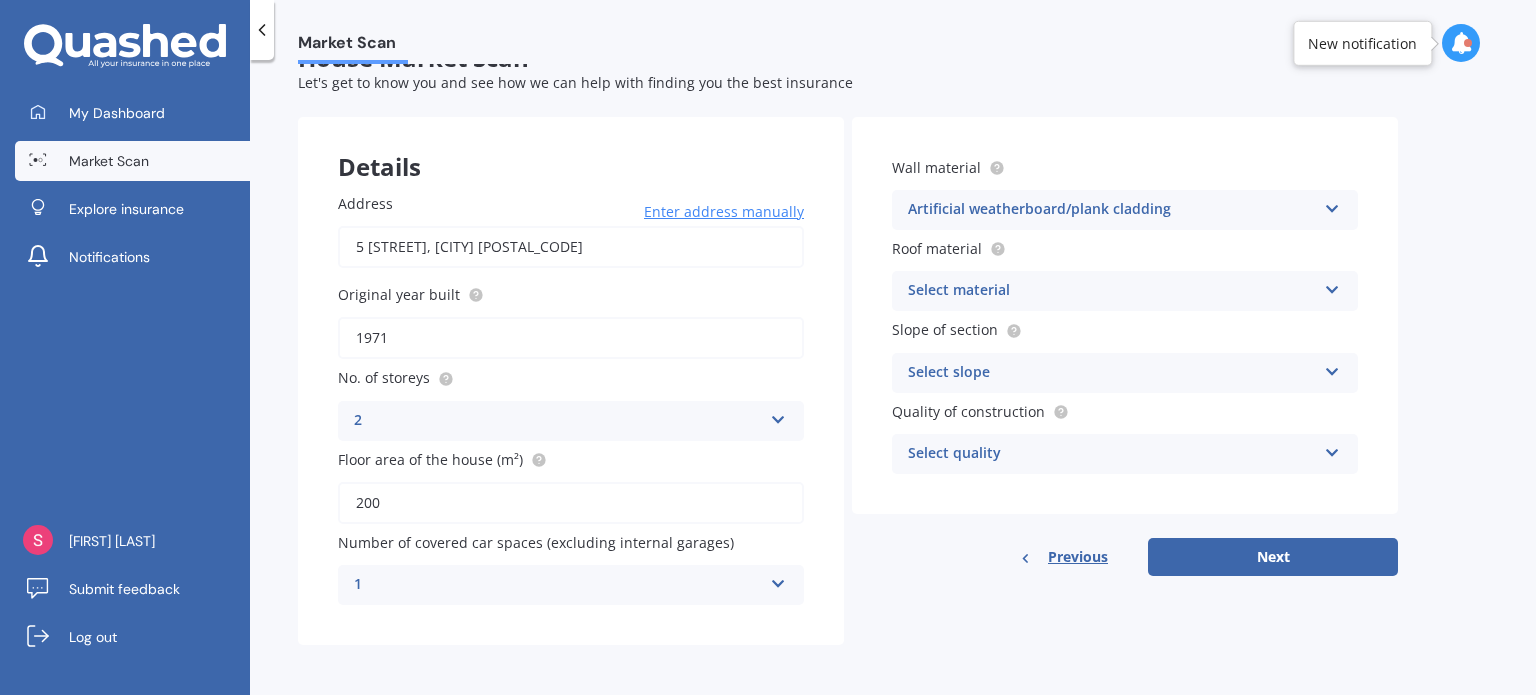 drag, startPoint x: 1059, startPoint y: 140, endPoint x: 997, endPoint y: 166, distance: 67.23094 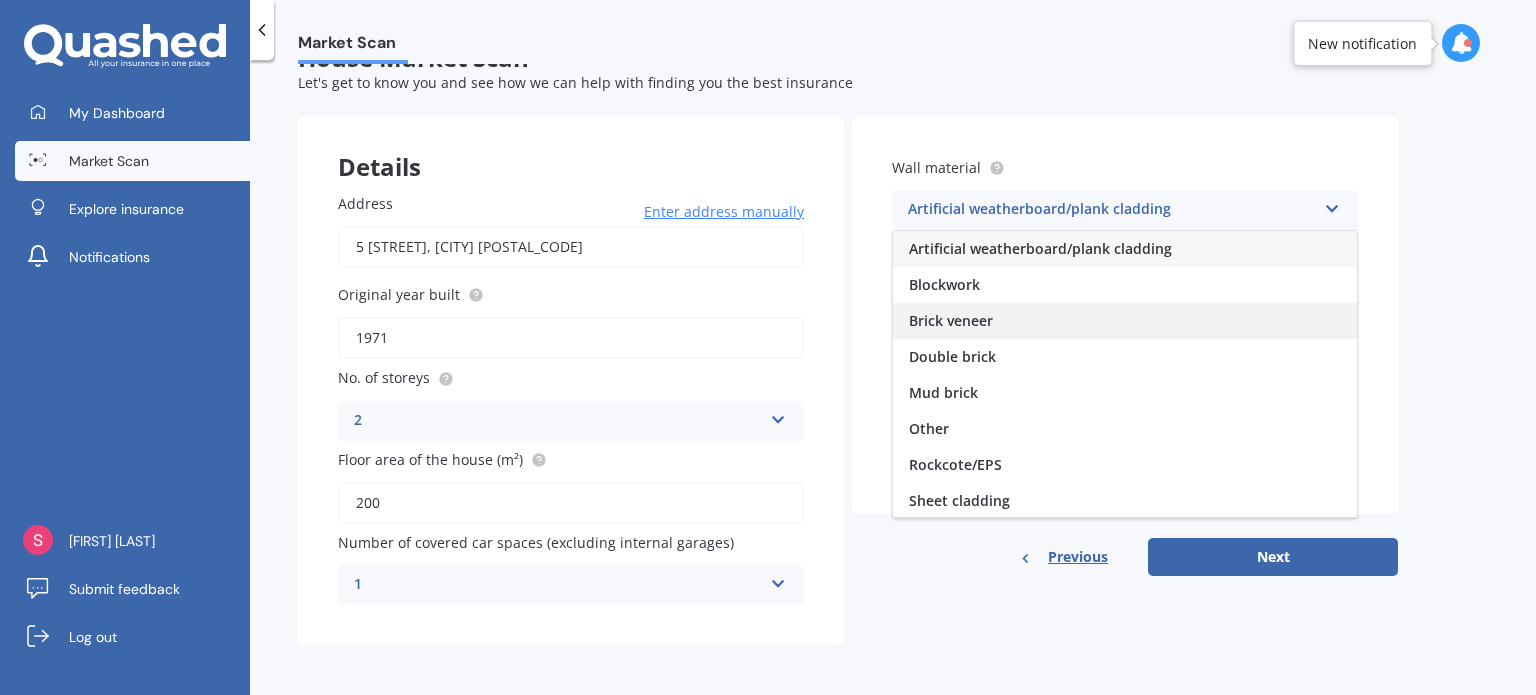 scroll, scrollTop: 0, scrollLeft: 0, axis: both 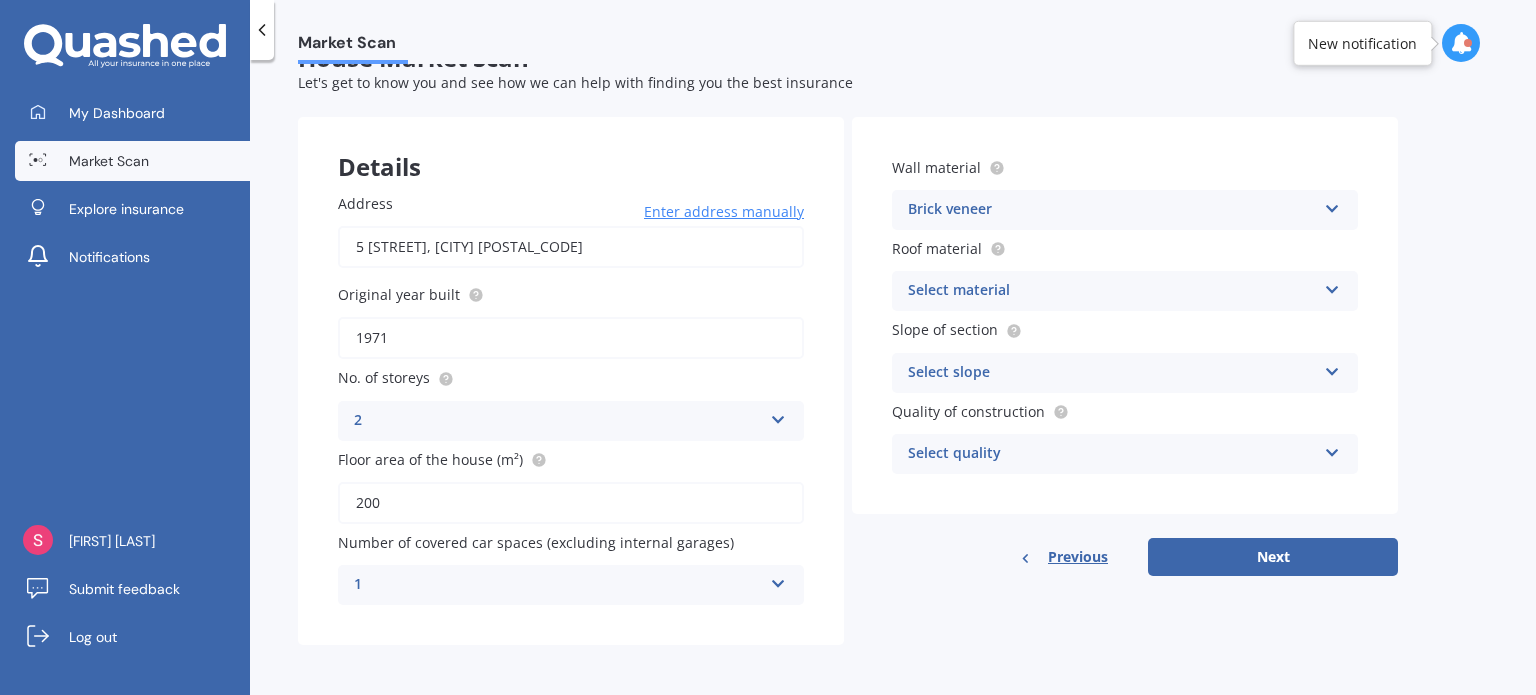 click on "Select material" at bounding box center [1112, 291] 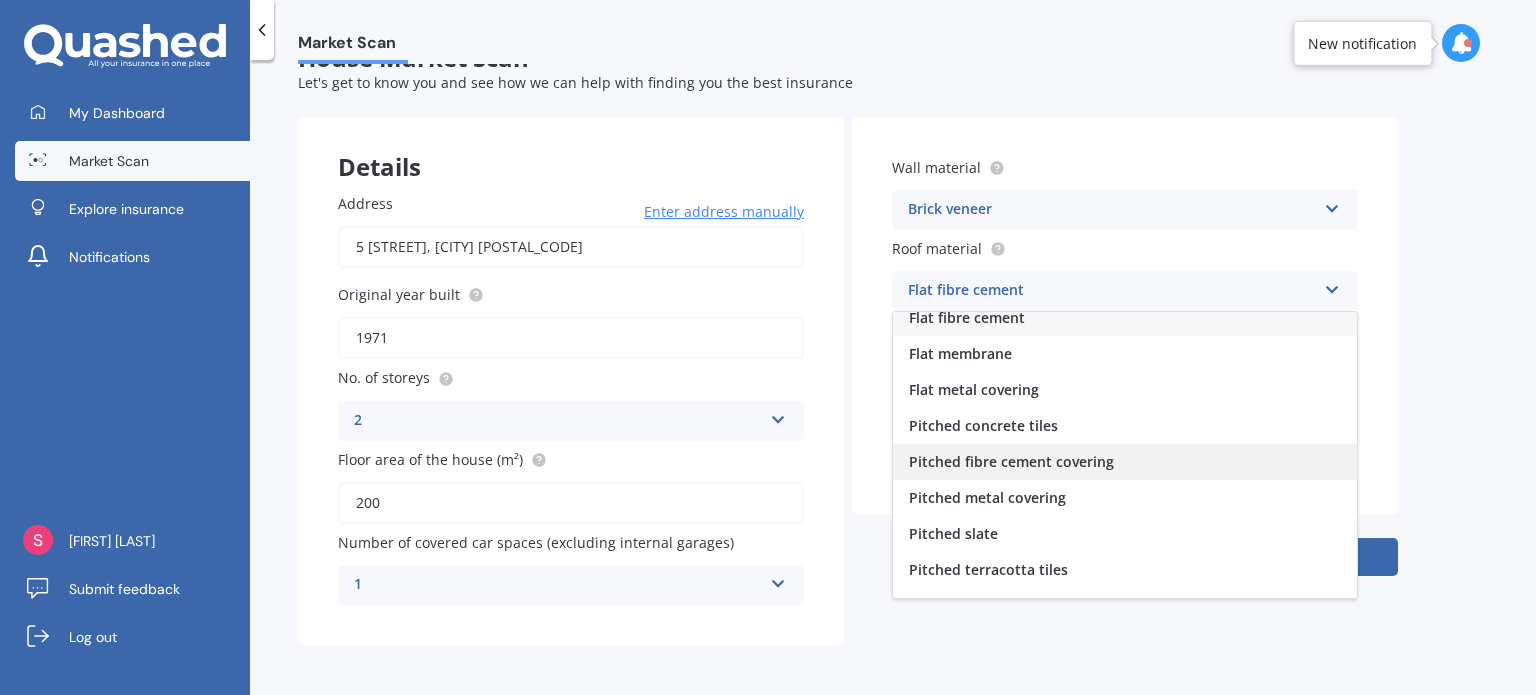 scroll, scrollTop: 0, scrollLeft: 0, axis: both 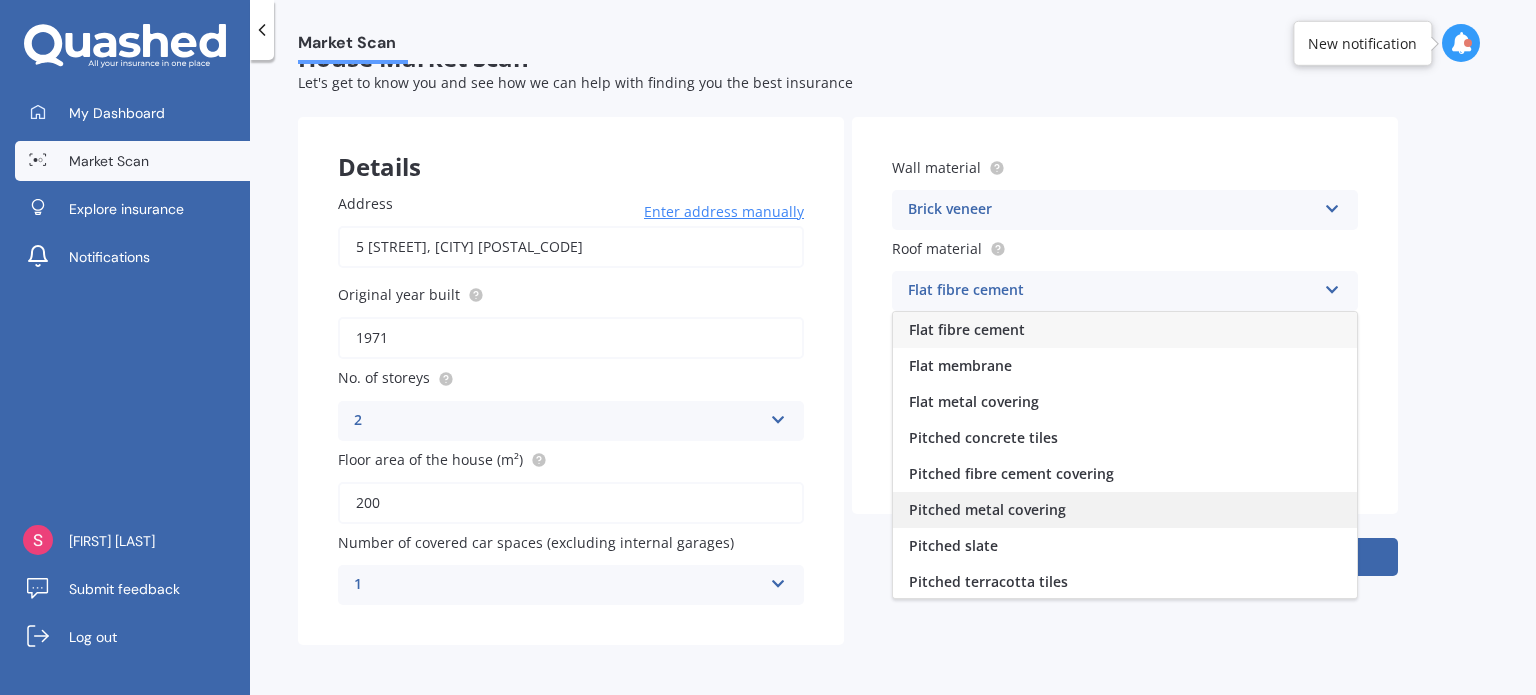 click on "Pitched metal covering" at bounding box center (987, 509) 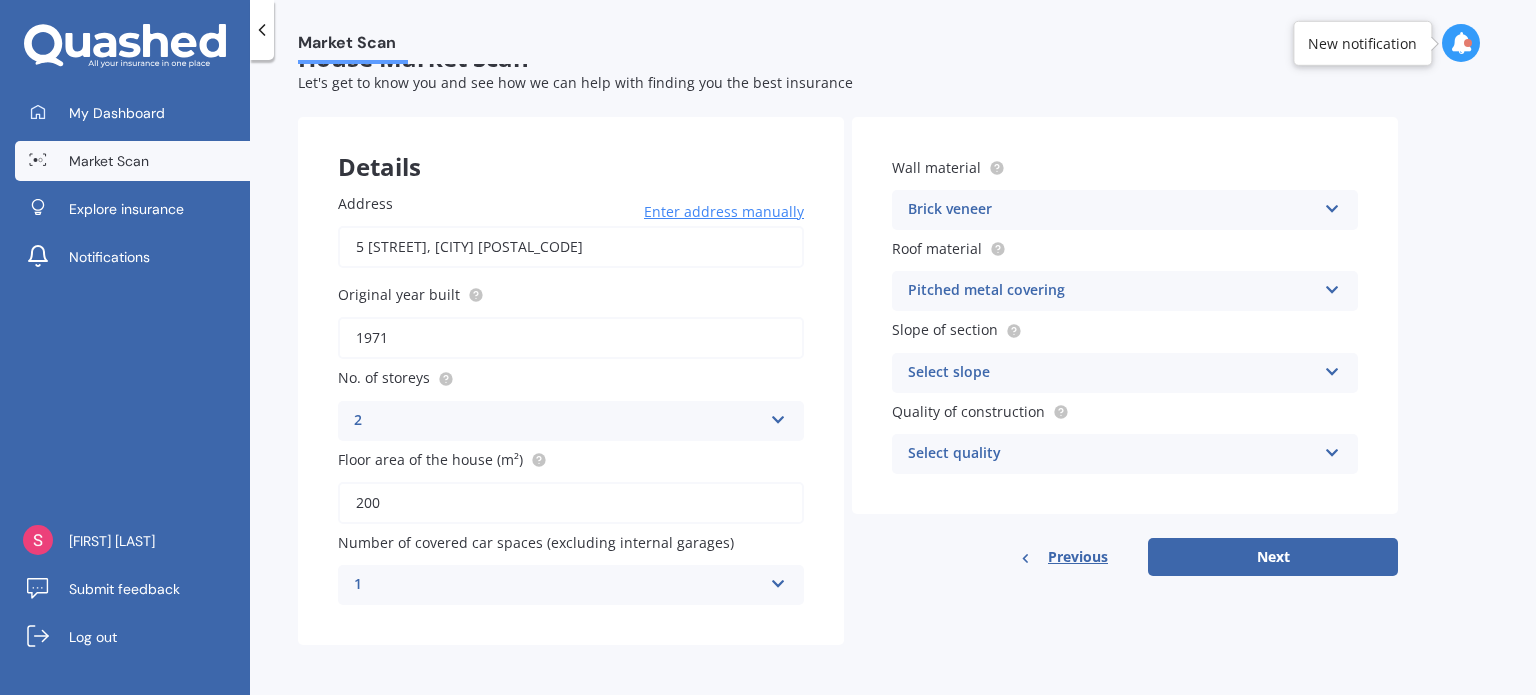 click on "Select slope" at bounding box center [1112, 373] 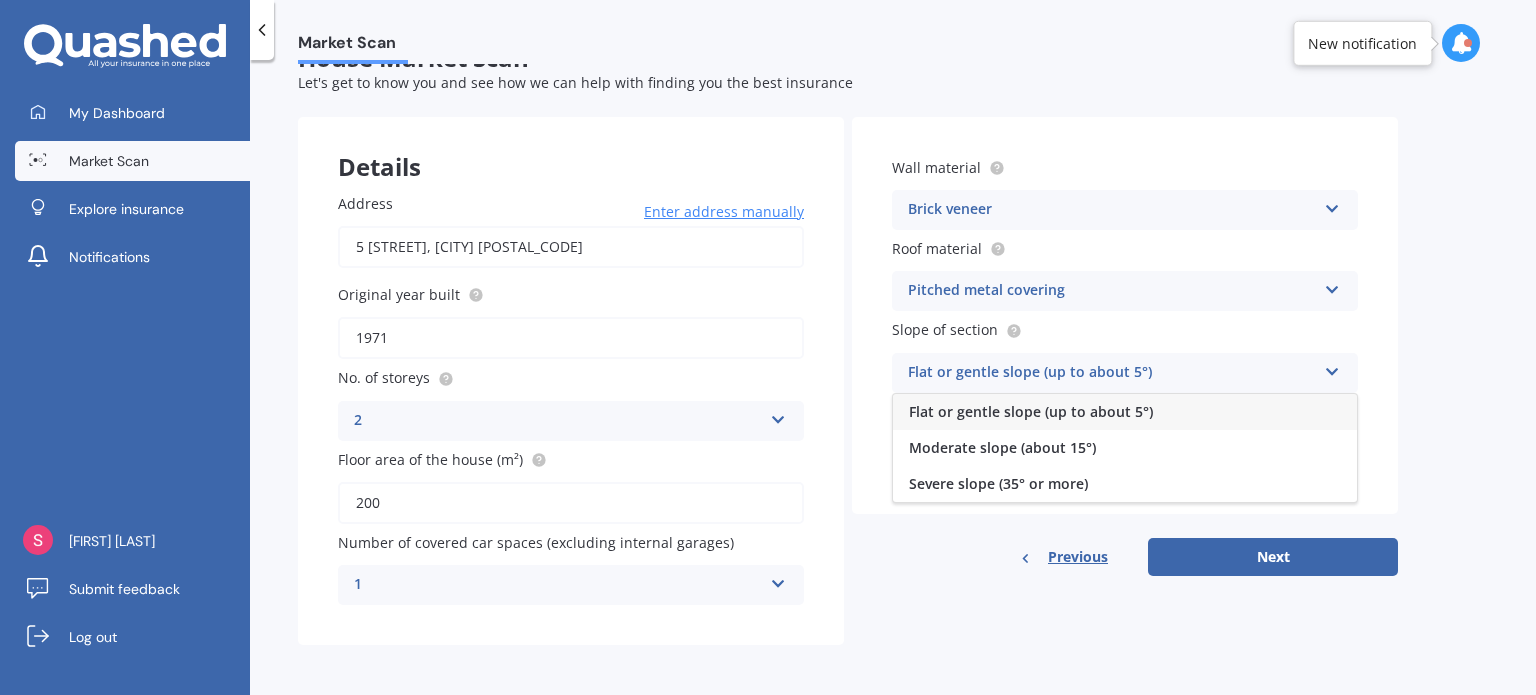 click on "Flat or gentle slope (up to about 5°)" at bounding box center [1031, 411] 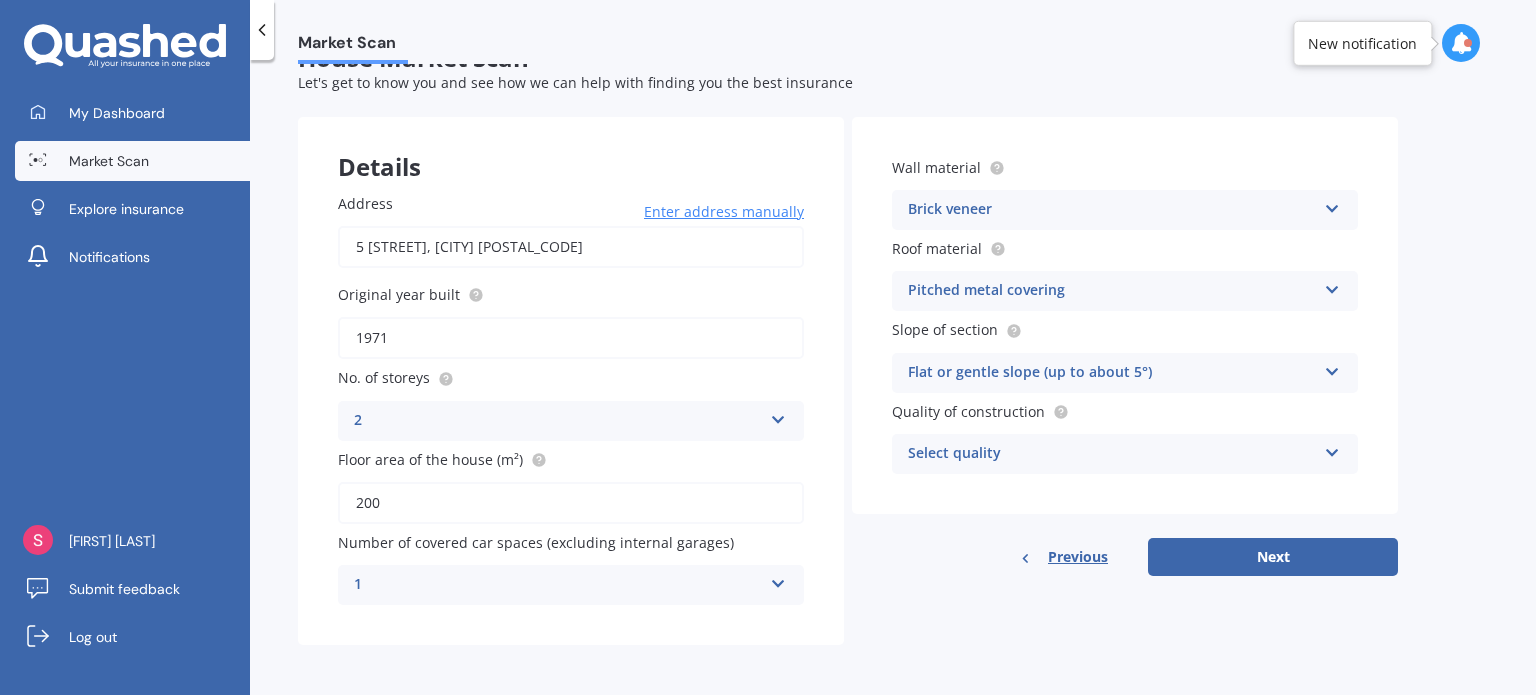 drag, startPoint x: 1016, startPoint y: 520, endPoint x: 1064, endPoint y: 463, distance: 74.518456 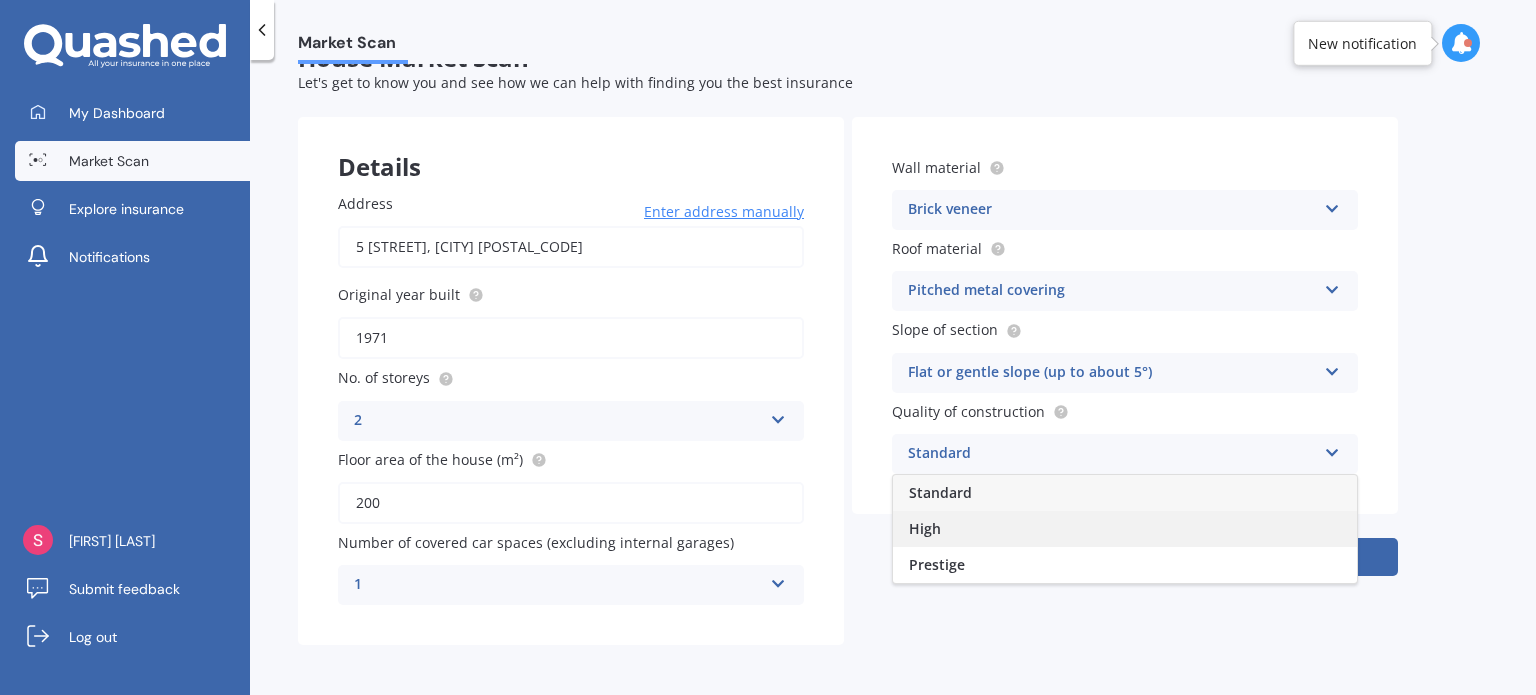 click on "High" at bounding box center [1125, 529] 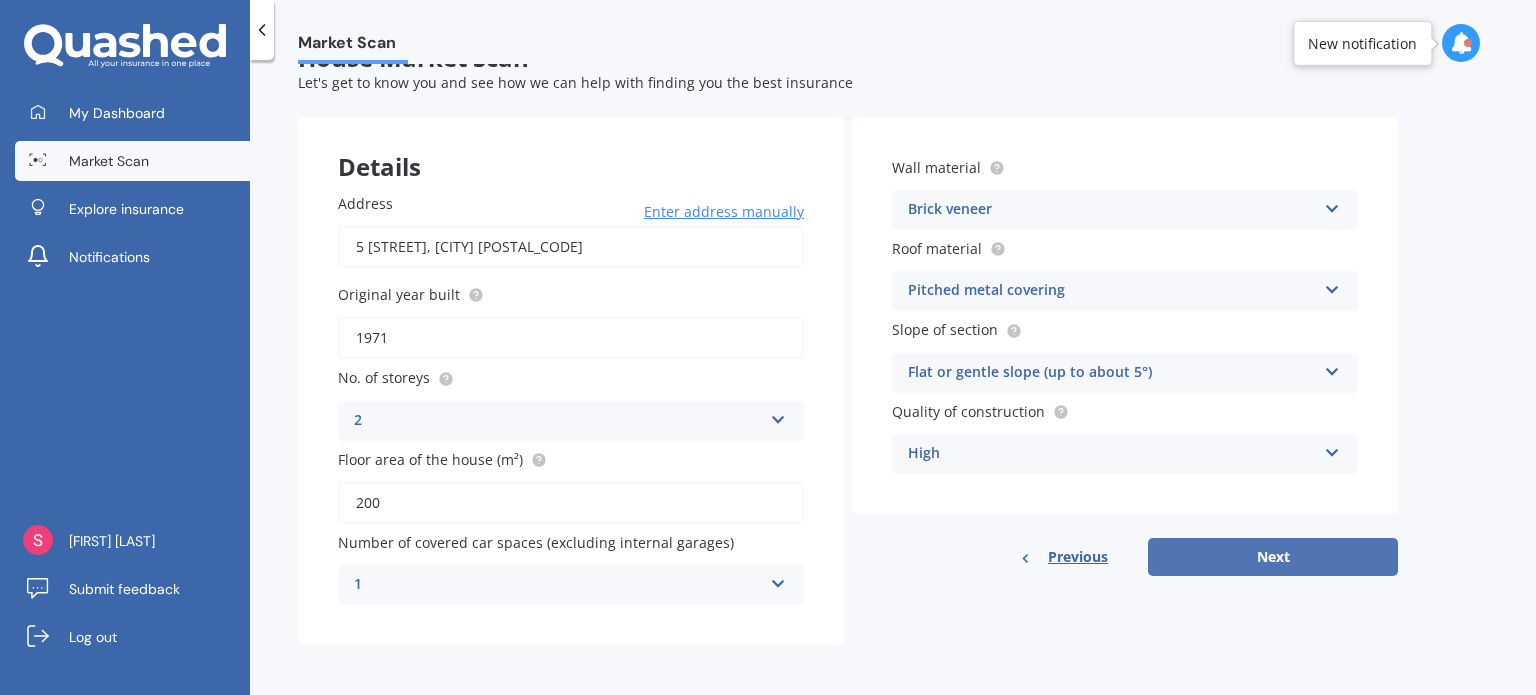 click on "Next" at bounding box center [1273, 557] 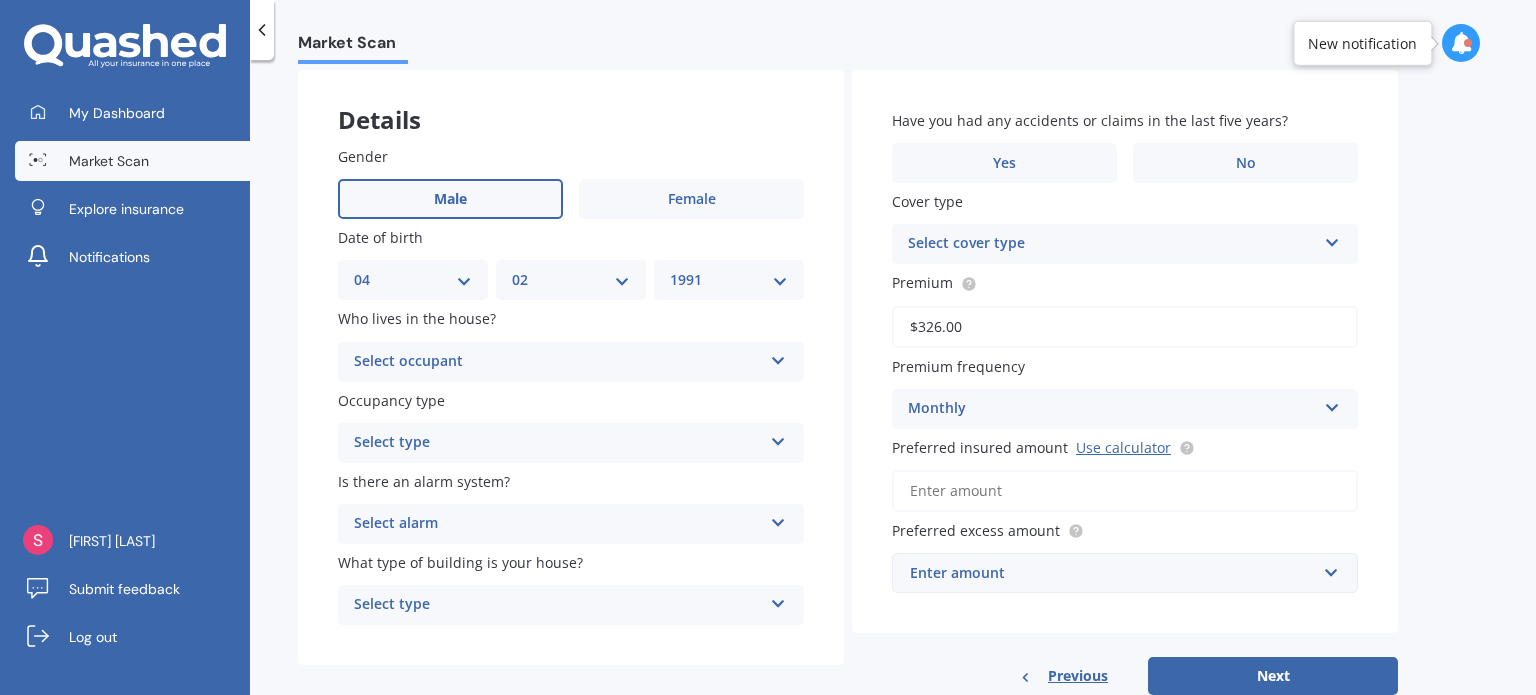 scroll, scrollTop: 132, scrollLeft: 0, axis: vertical 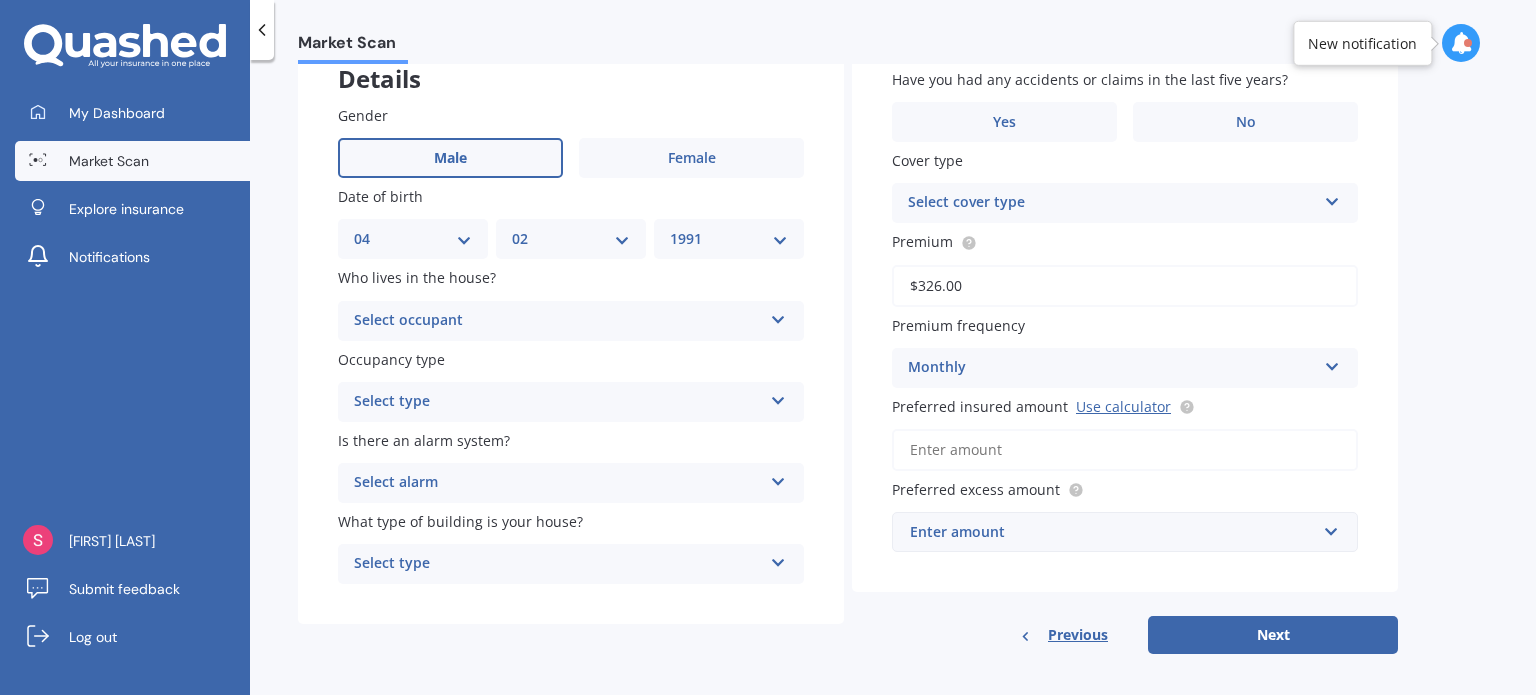 click on "Select occupant" at bounding box center [558, 321] 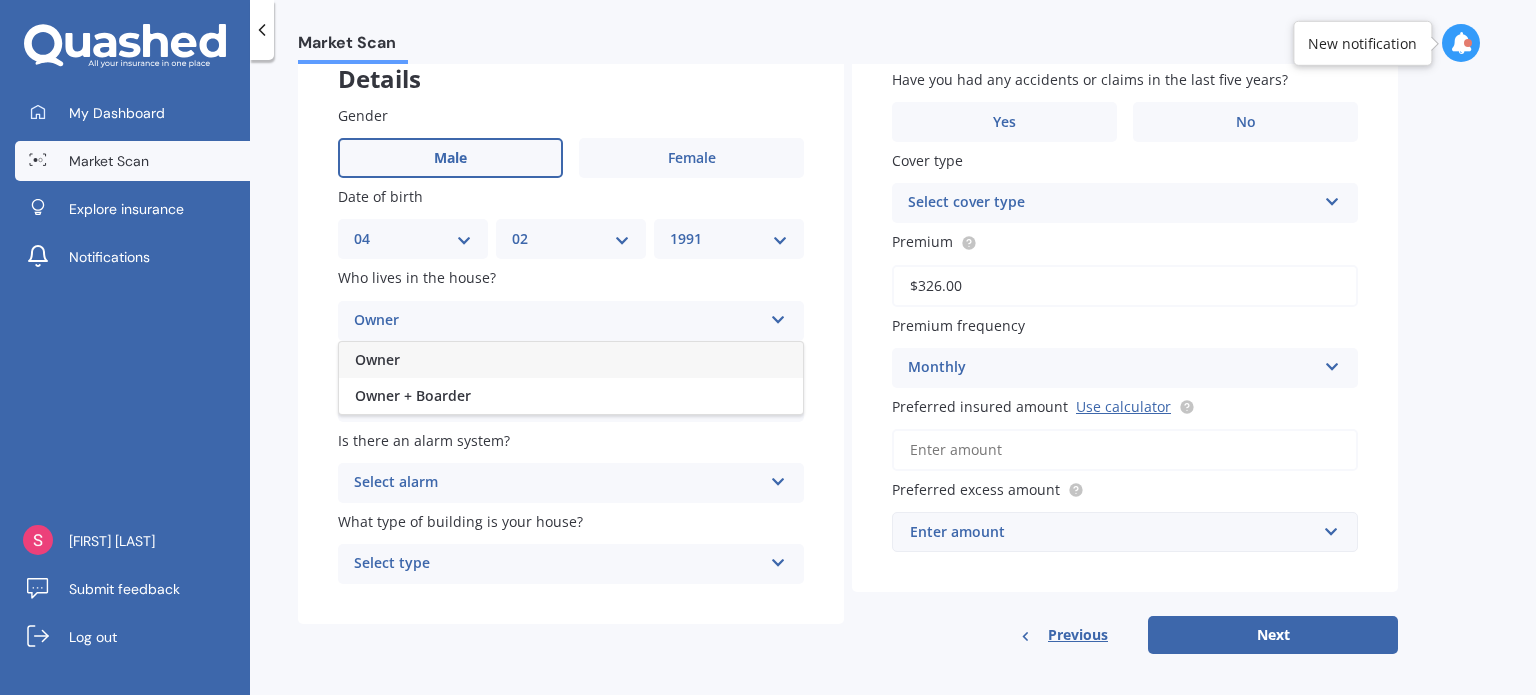 click on "Owner" at bounding box center [571, 360] 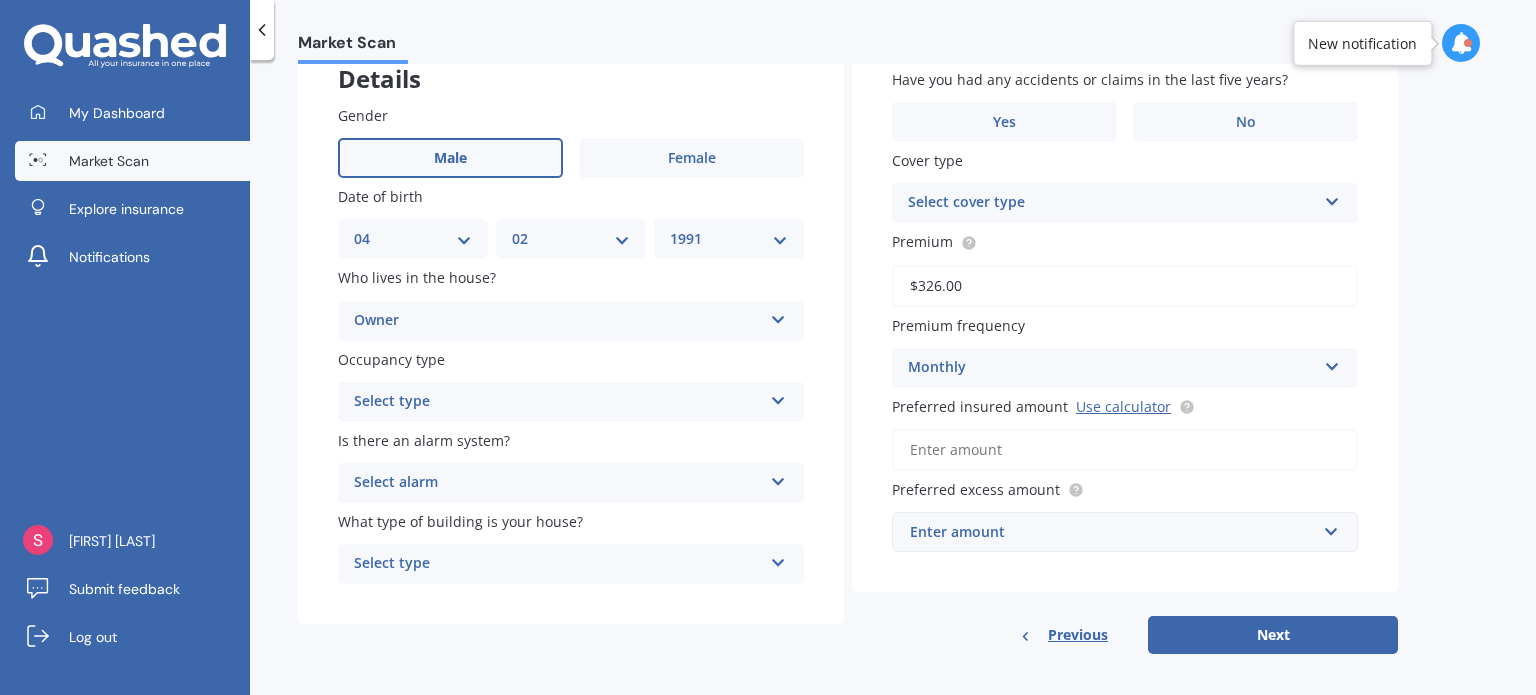 click on "Select type" at bounding box center (558, 402) 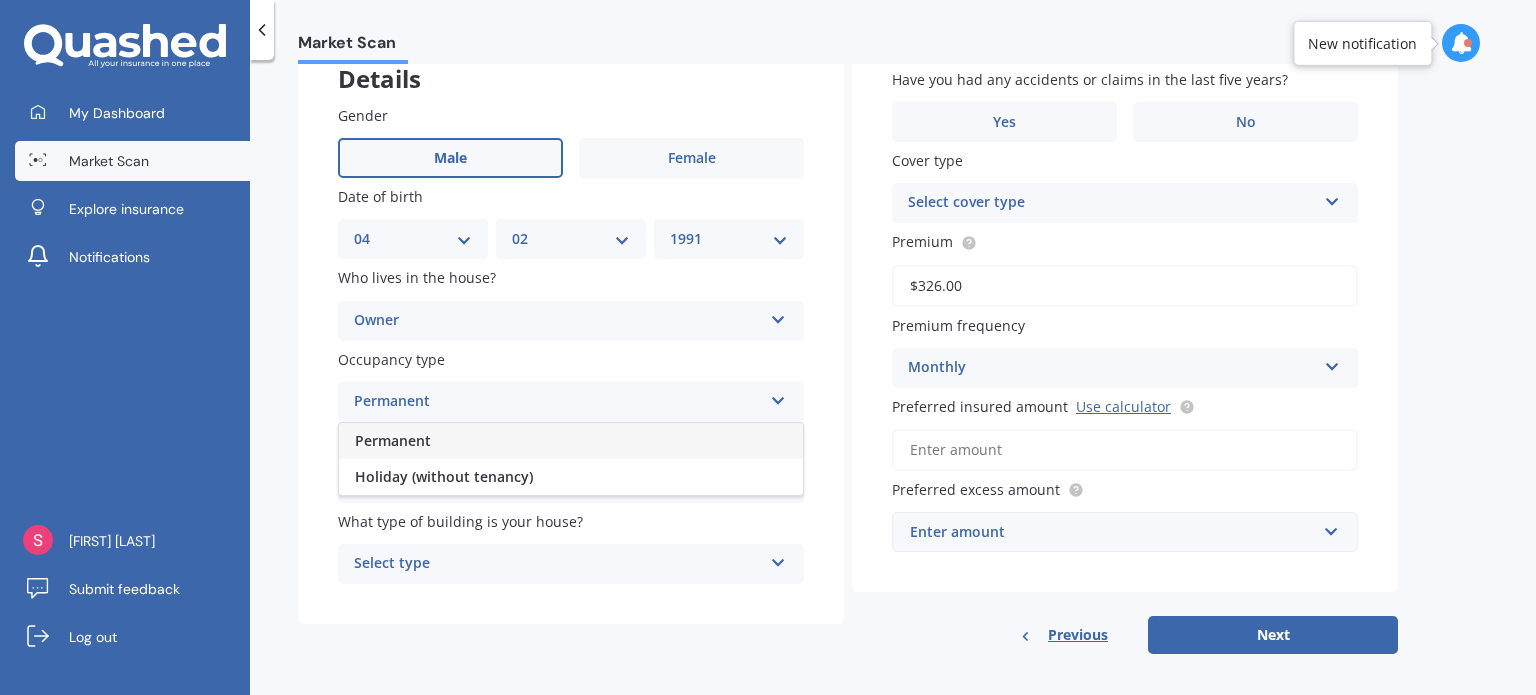 click on "Permanent" at bounding box center (571, 441) 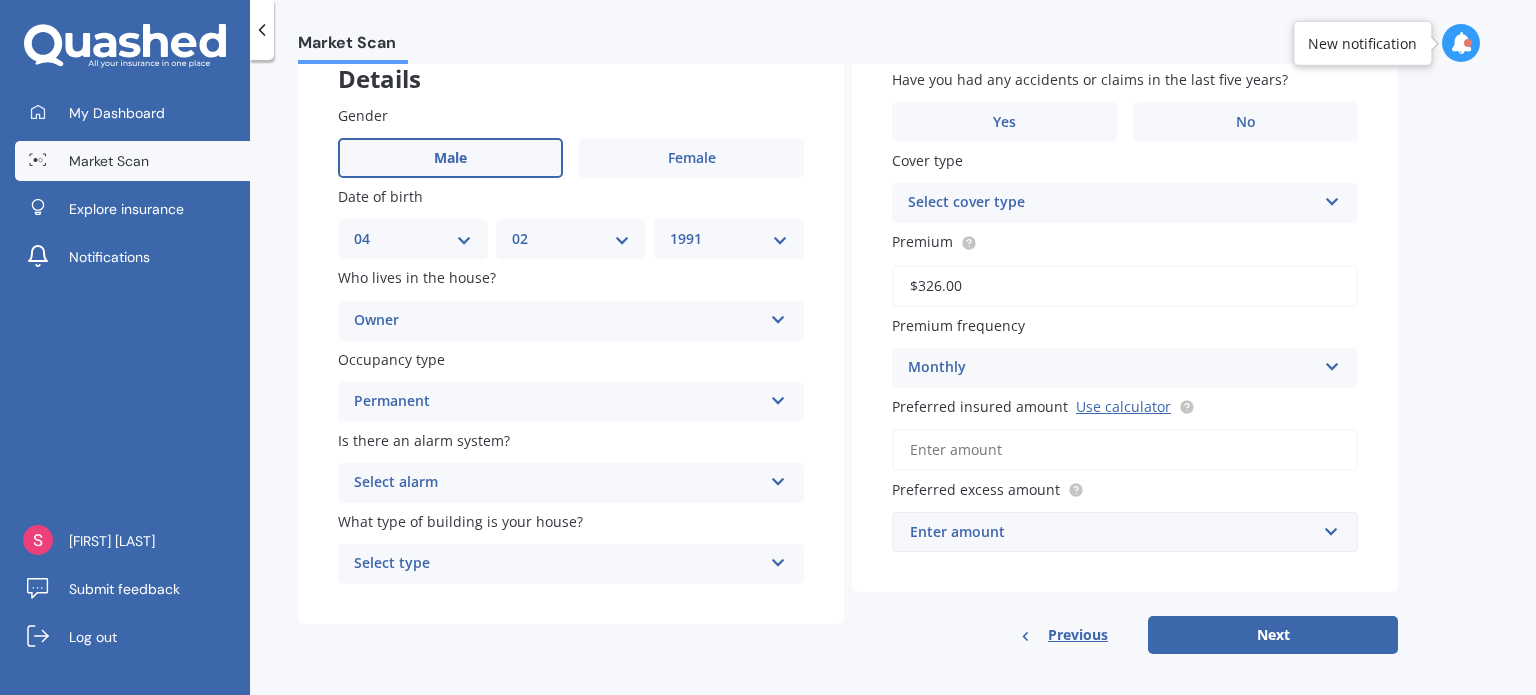 click on "Select alarm" at bounding box center [558, 483] 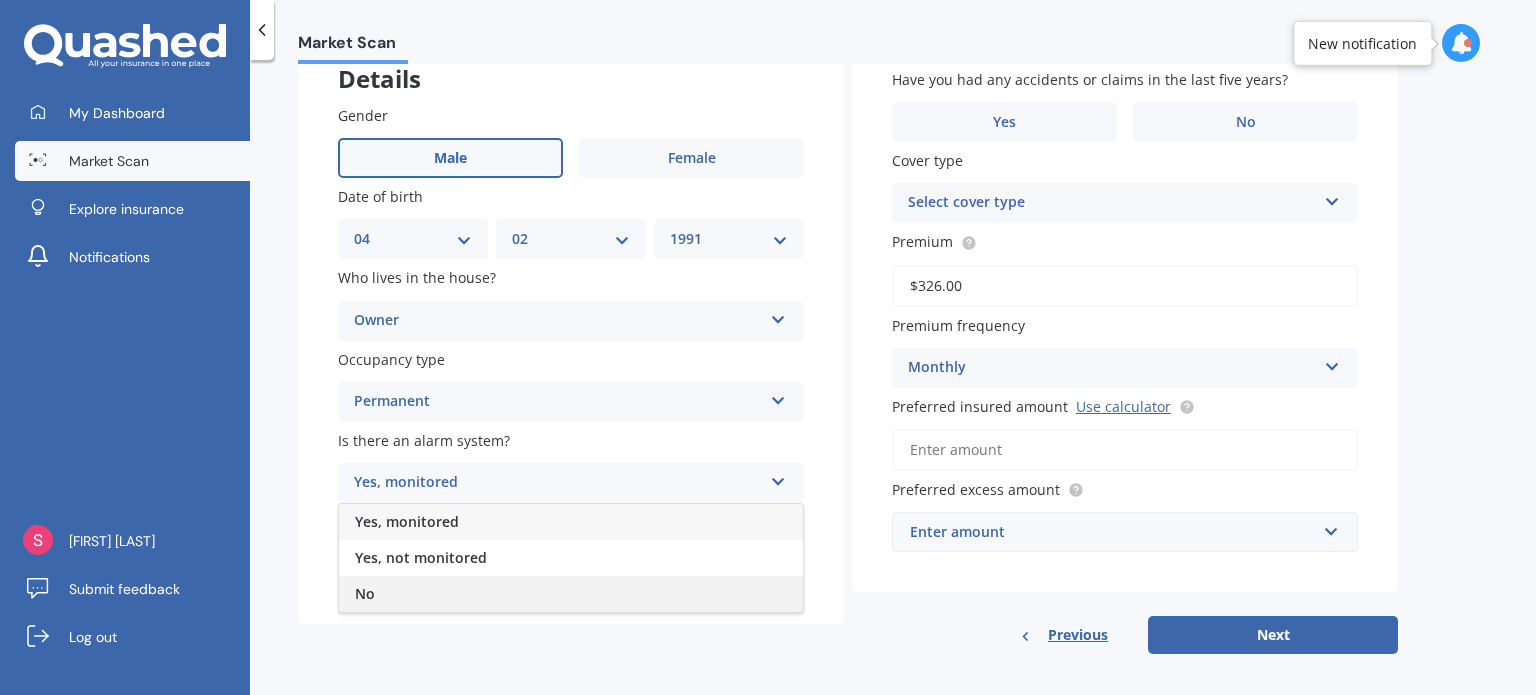 click on "No" at bounding box center (571, 594) 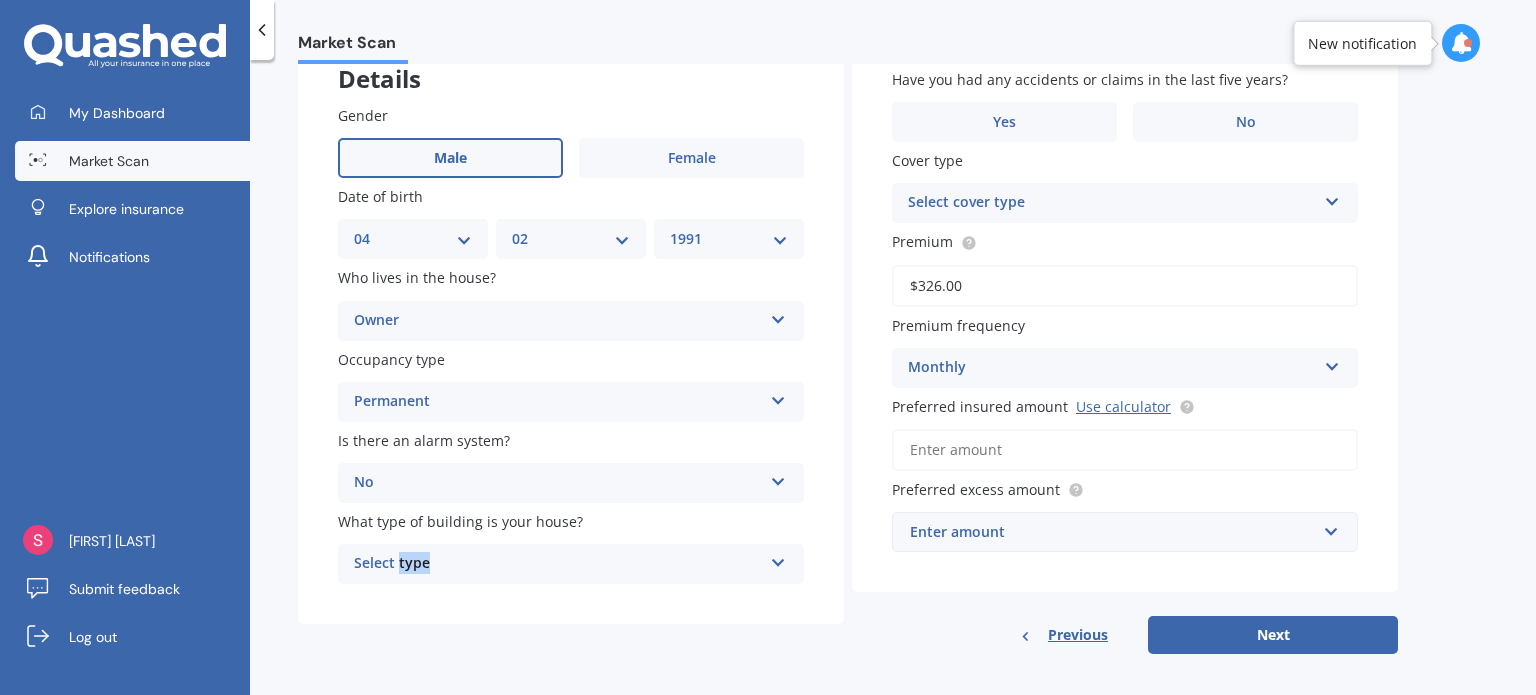 click on "Gender Male Female Date of birth DD 01 02 03 04 05 06 07 08 09 10 11 12 13 14 15 16 17 18 19 20 21 22 23 24 25 26 27 28 29 30 31 MM 01 02 03 04 05 06 07 08 09 10 11 12 YYYY 2009 2008 2007 2006 2005 2004 2003 2002 2001 2000 1999 1998 1997 1996 1995 1994 1993 1992 1991 1990 1989 1988 1987 1986 1985 1984 1983 1982 1981 1980 1979 1978 1977 1976 1975 1974 1973 1972 1971 1970 1969 1968 1967 1966 1965 1964 1963 1962 1961 1960 1959 1958 1957 1956 1955 1954 1953 1952 1951 1950 1949 1948 1947 1946 1945 1944 1943 1942 1941 1940 1939 1938 1937 1936 1935 1934 1933 1932 1931 1930 1929 1928 1927 1926 1925 1924 1923 1922 1921 1920 1919 1918 1917 1916 1915 1914 1913 1912 1911 1910 Who lives in the house? Owner Owner Owner + Boarder Occupancy type Permanent Permanent Holiday (without tenancy) Is there an alarm system? No Yes, monitored Yes, not monitored No What type of building is your house? Select type Freestanding Multi-unit (in a block of 6 or less) Multi-unit (in a block of 7-10)" at bounding box center [571, 345] 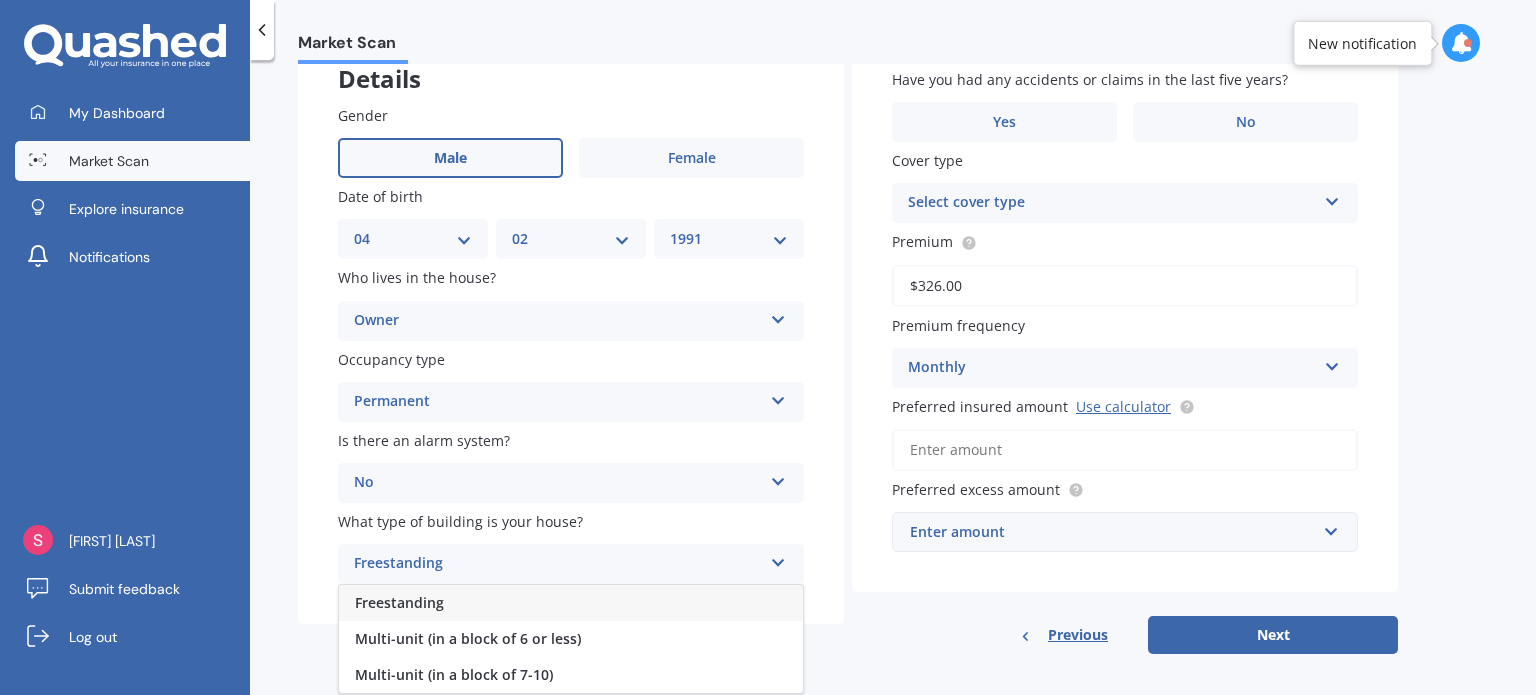 scroll, scrollTop: 142, scrollLeft: 0, axis: vertical 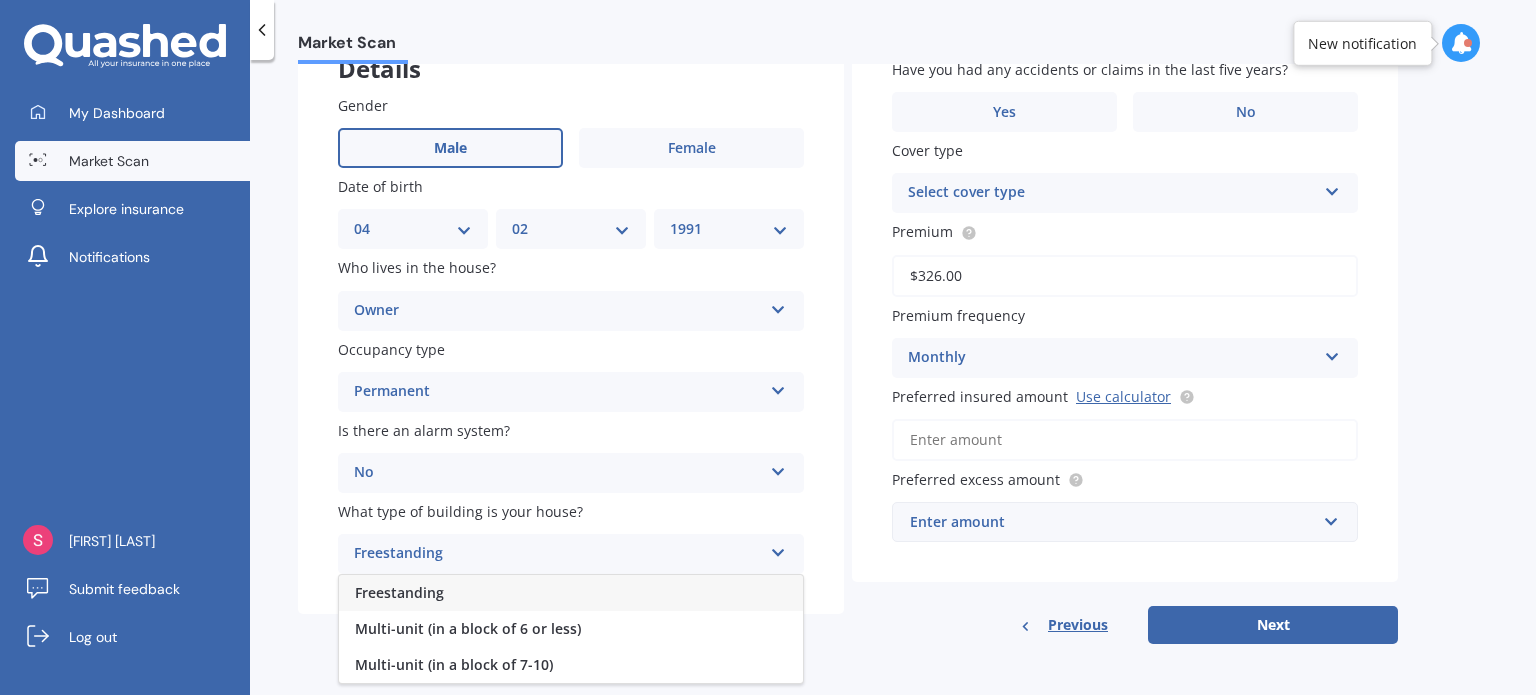 click on "Freestanding" at bounding box center [571, 593] 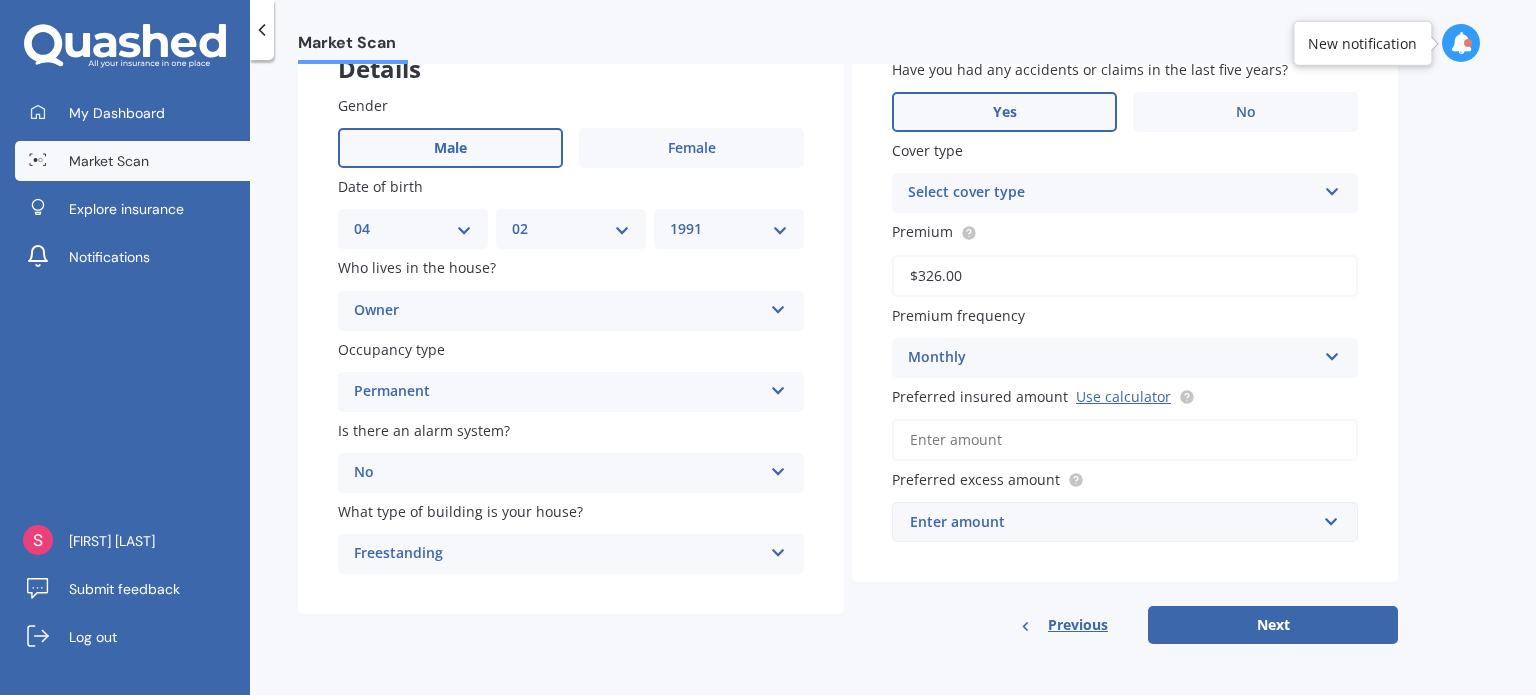 click on "Yes" at bounding box center [1004, 112] 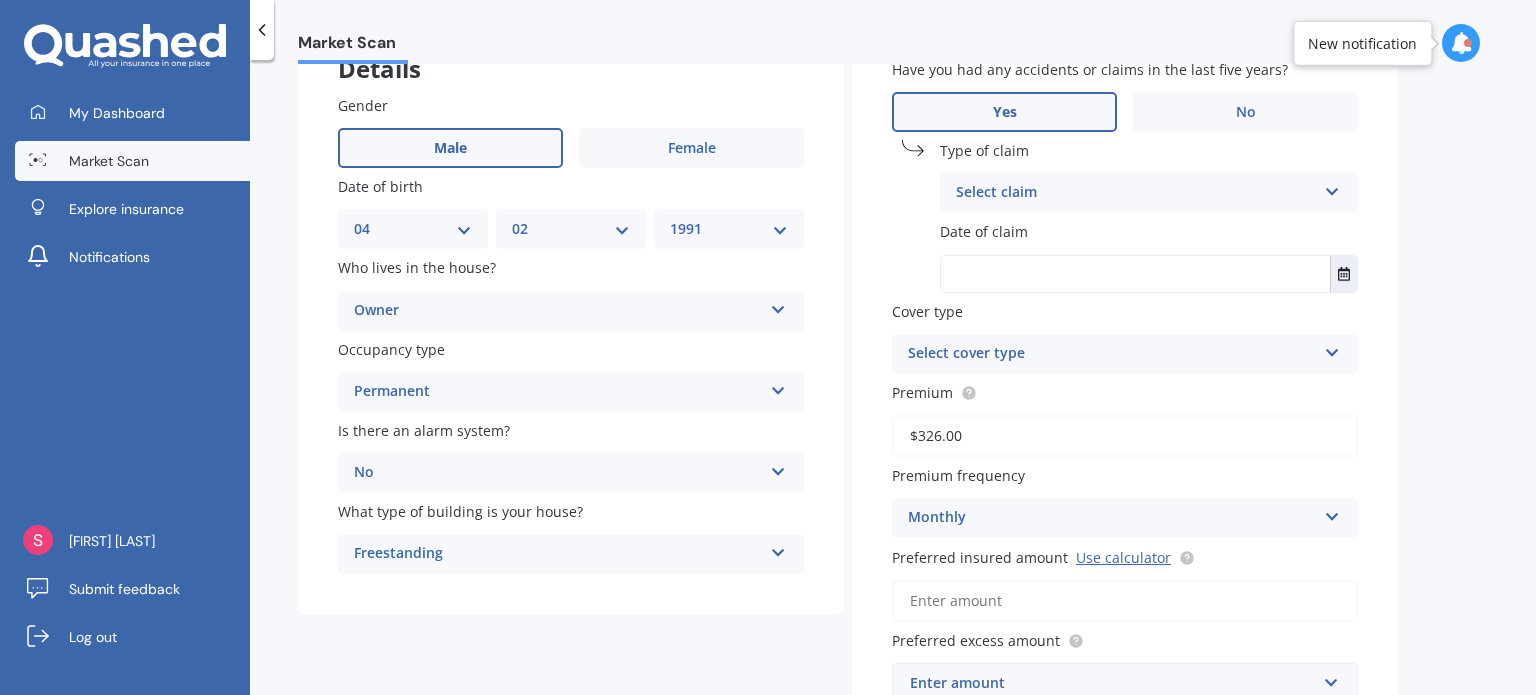 click on "Select claim" at bounding box center (1136, 193) 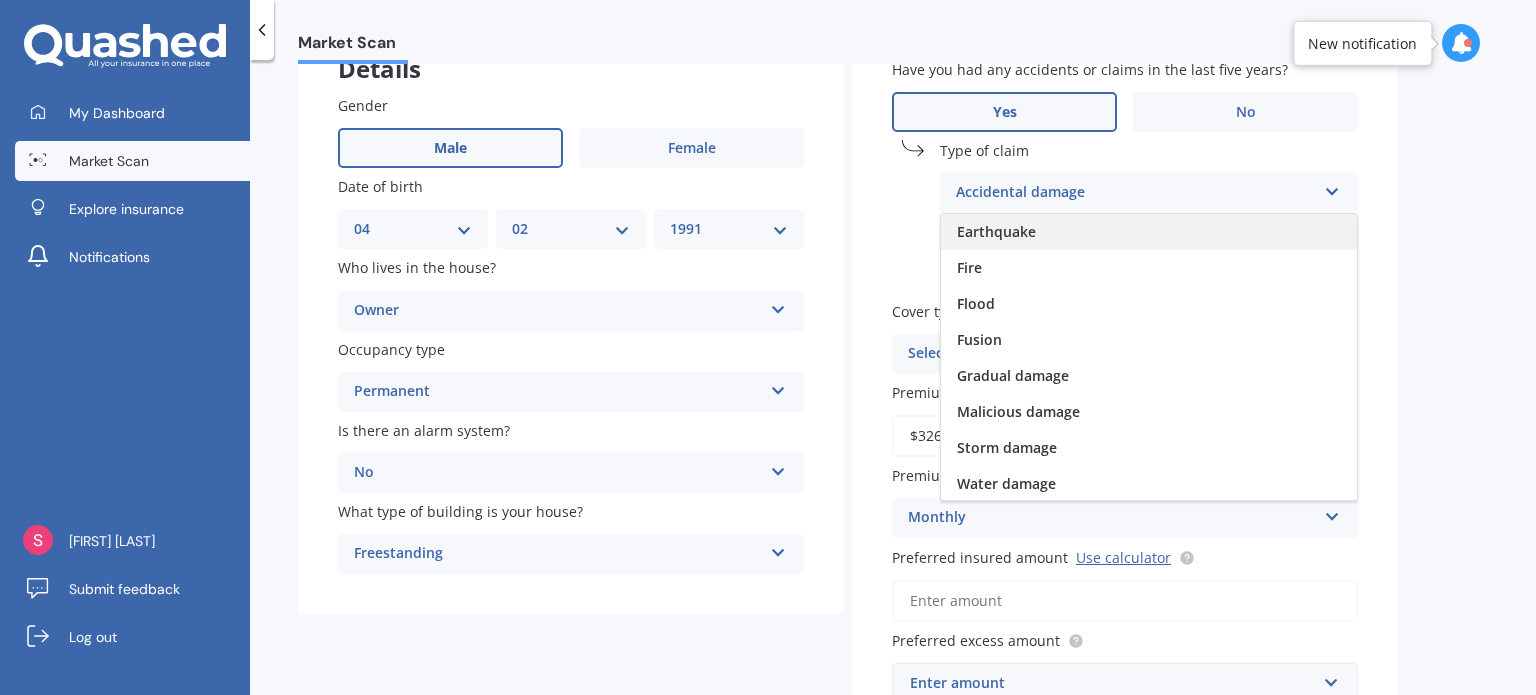 scroll, scrollTop: 145, scrollLeft: 0, axis: vertical 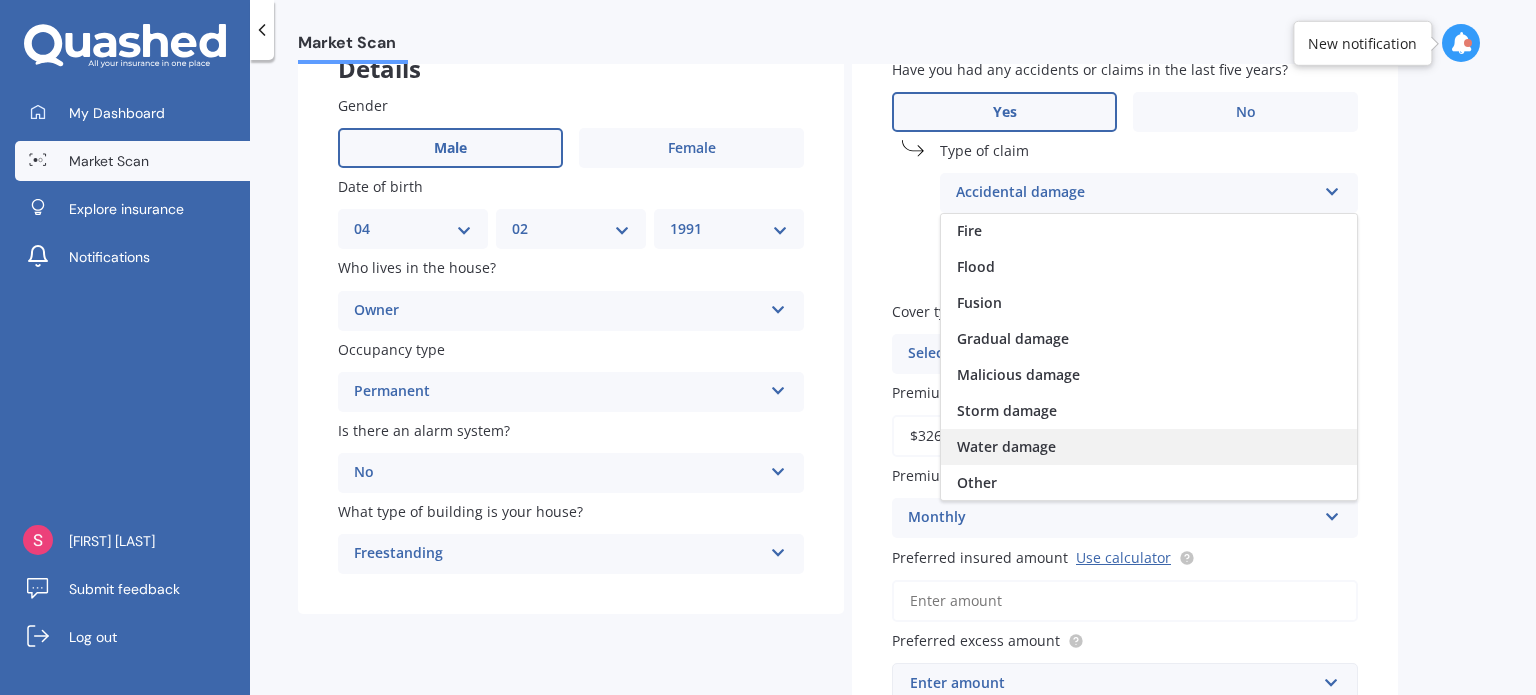 click on "Water damage" at bounding box center (1149, 447) 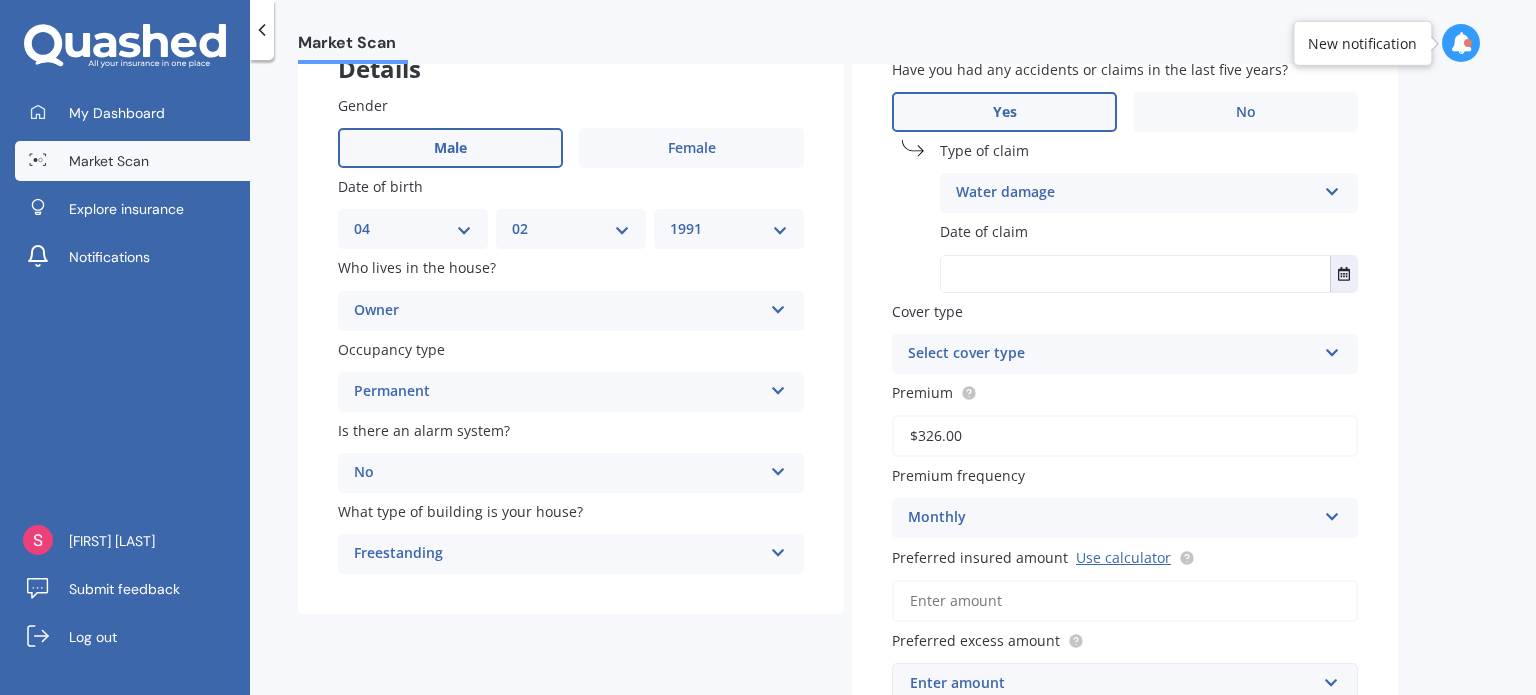 click at bounding box center [1135, 274] 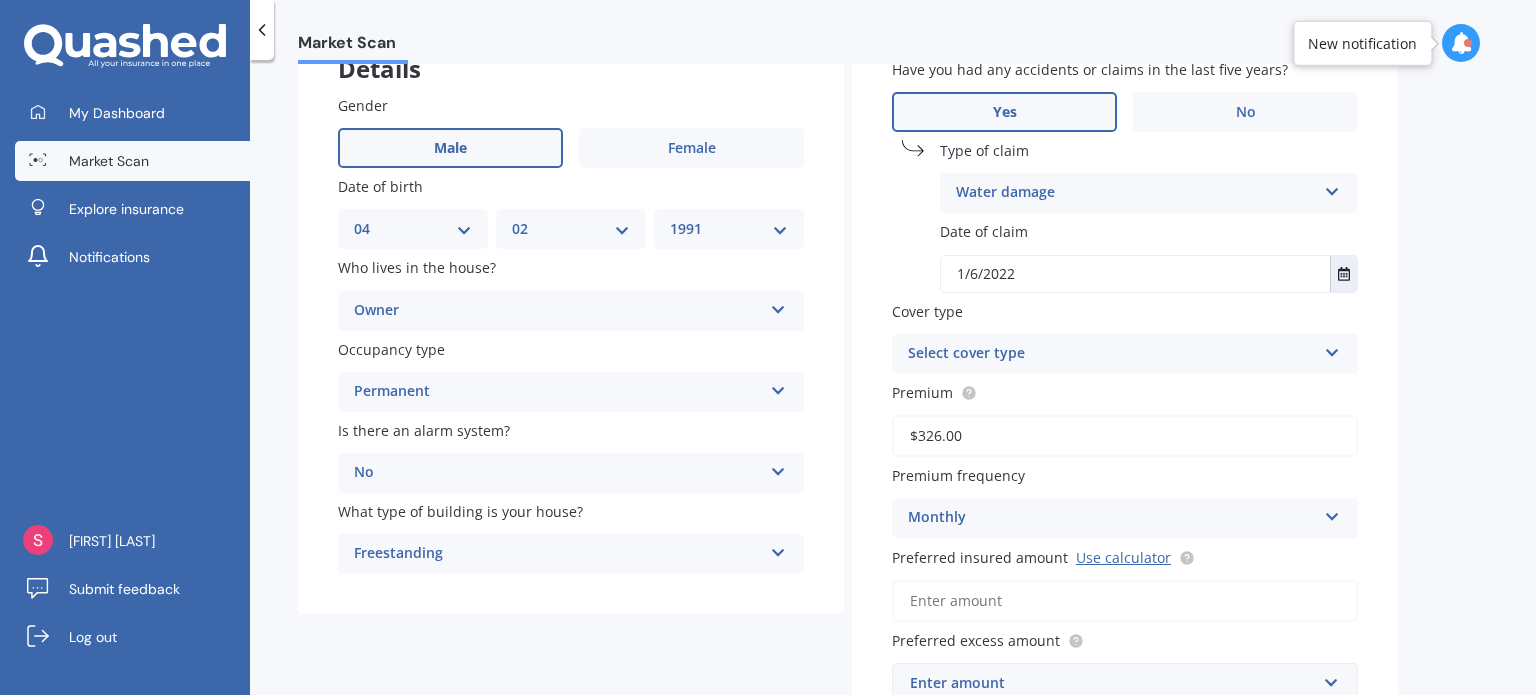 type on "01/06/2022" 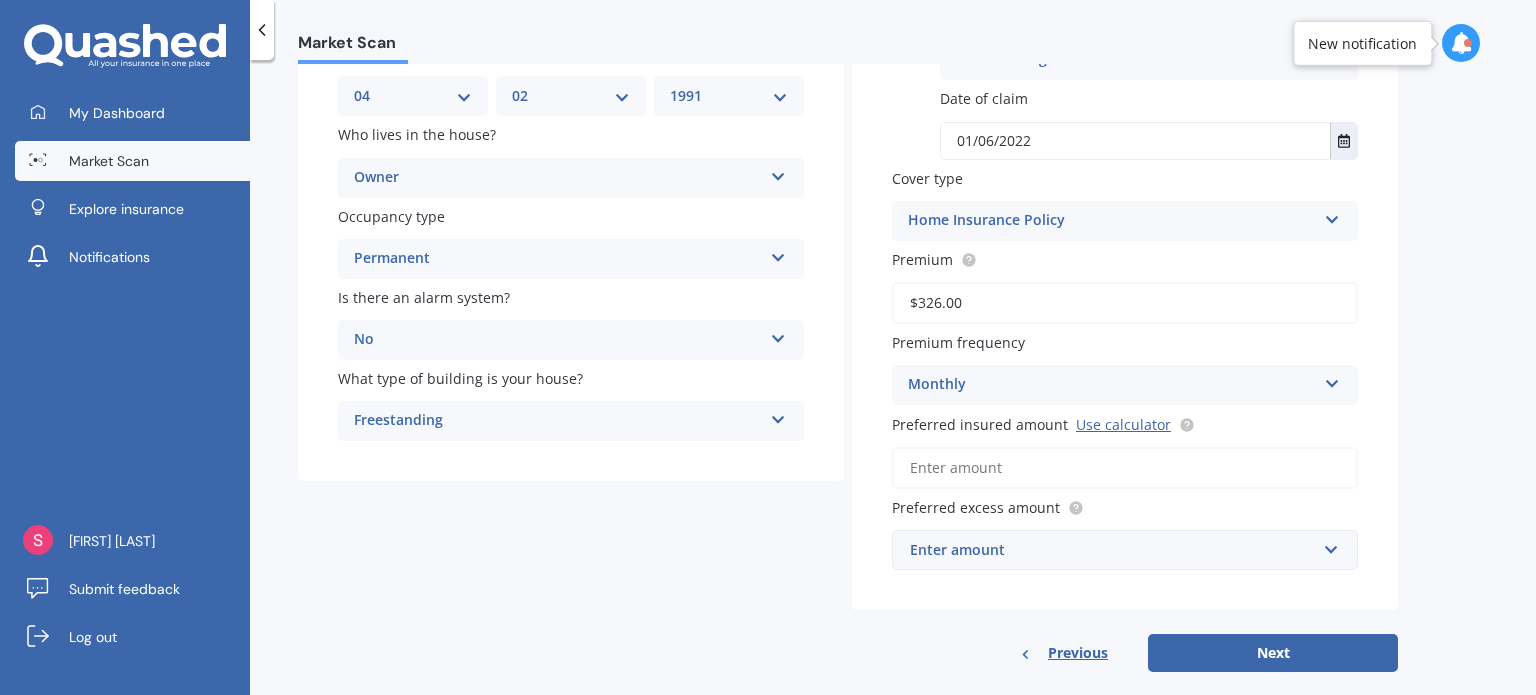 scroll, scrollTop: 280, scrollLeft: 0, axis: vertical 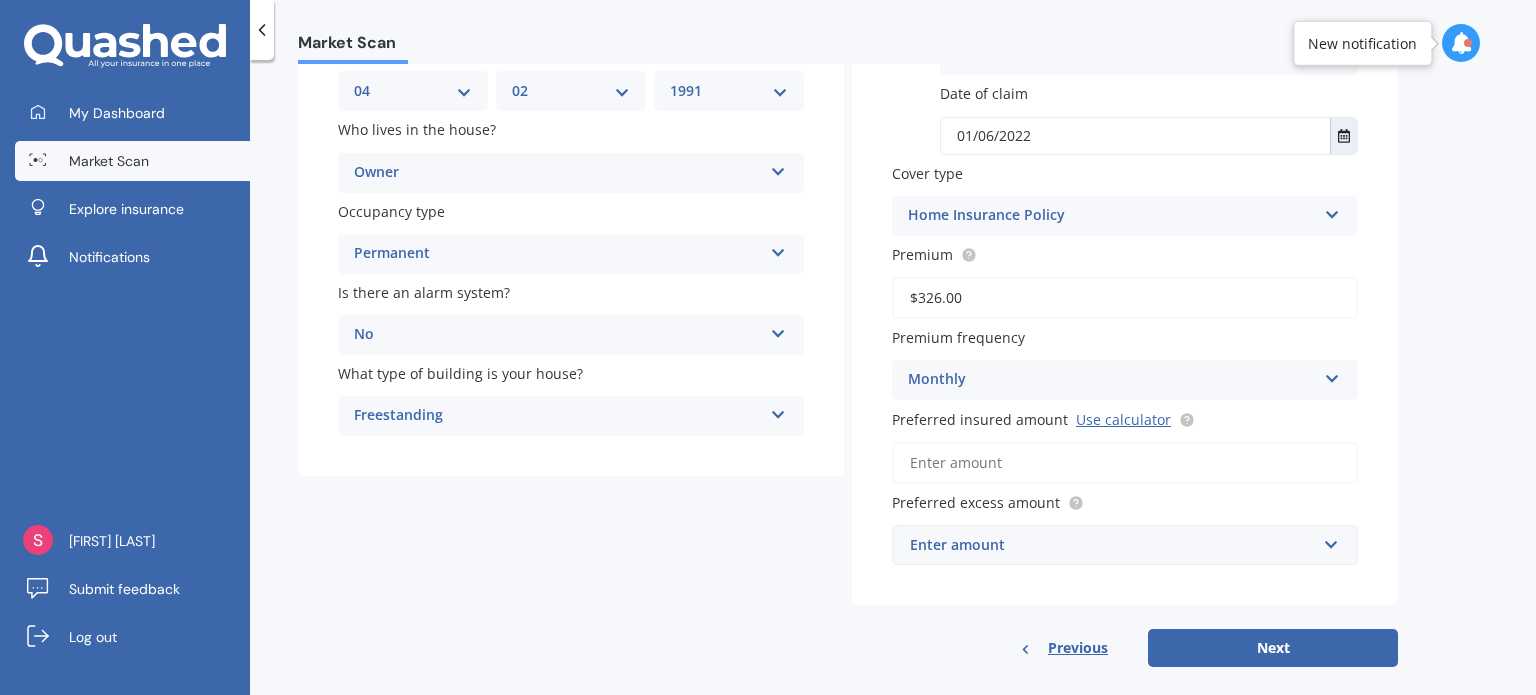 click on "Preferred insured amount Use calculator" at bounding box center [1125, 463] 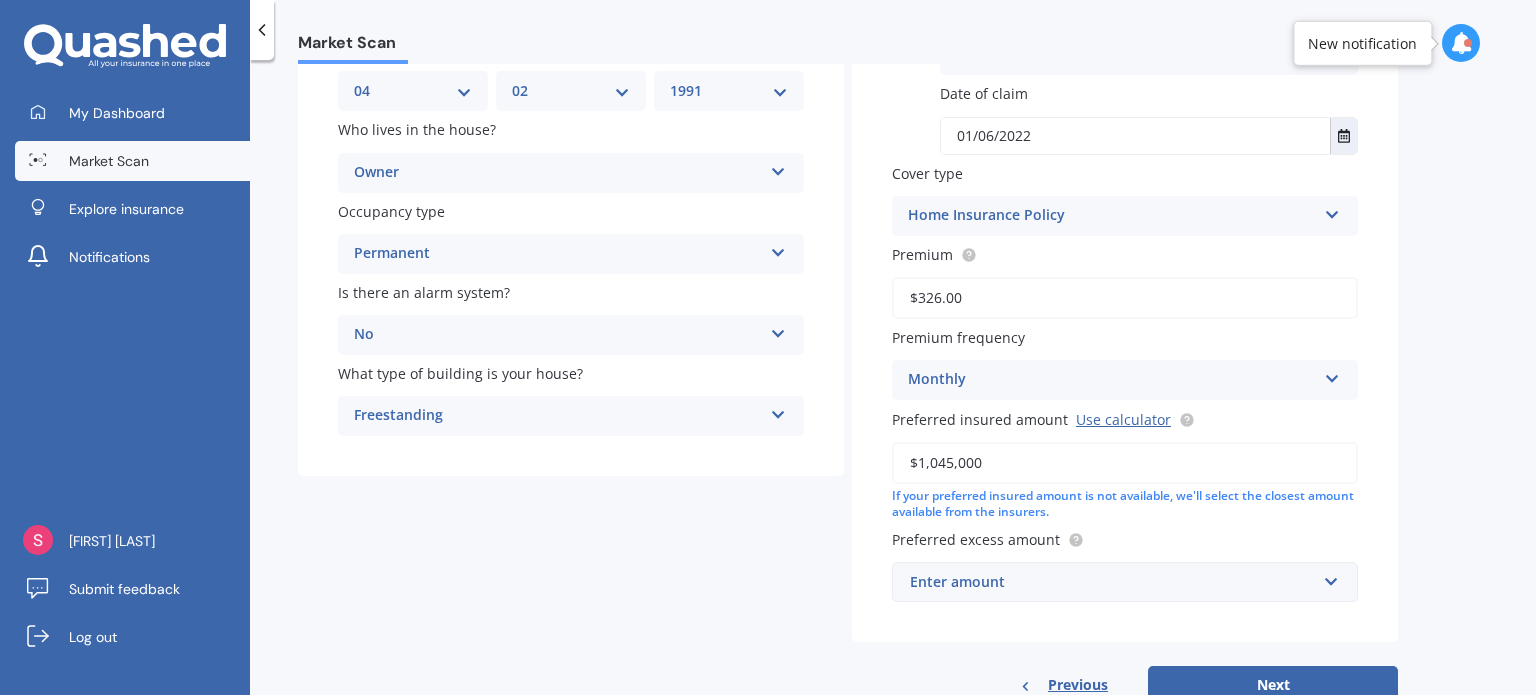 type on "$1,045,000" 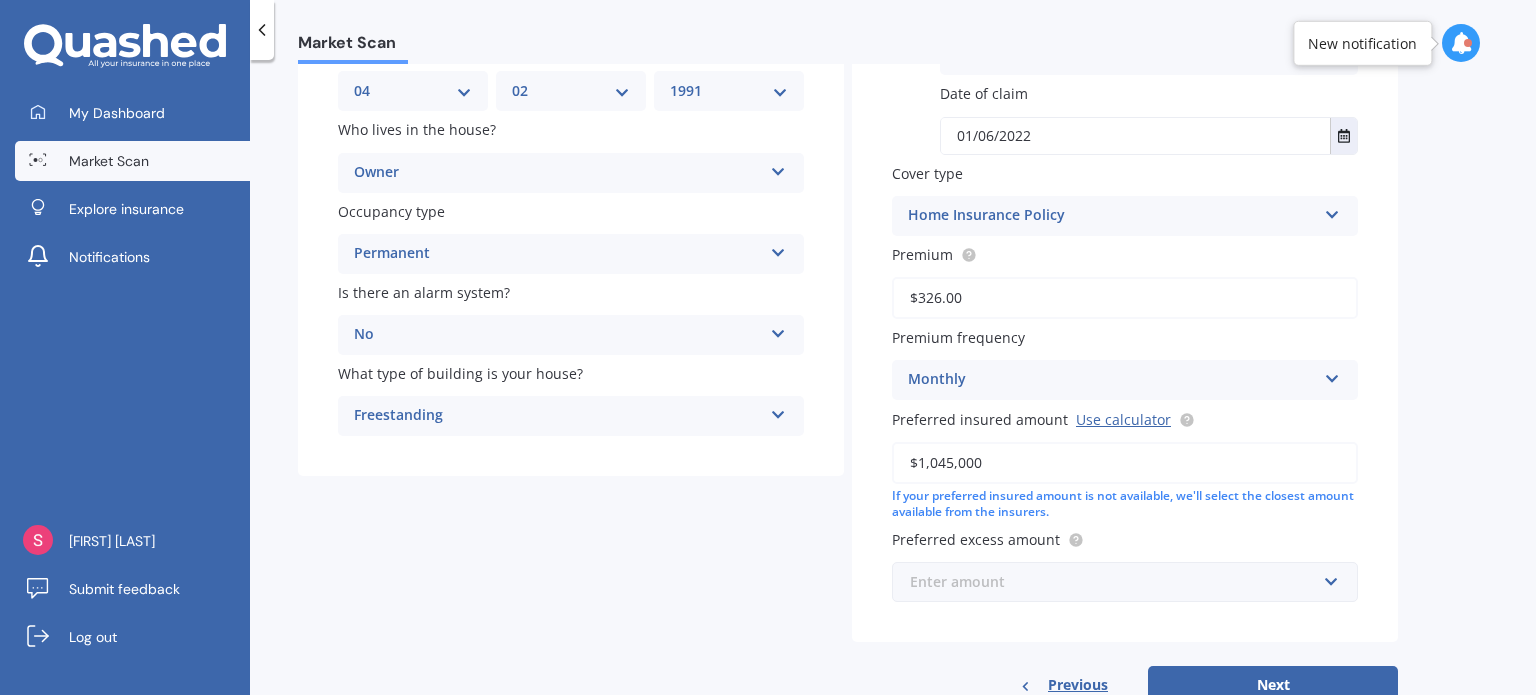 click at bounding box center [1118, 582] 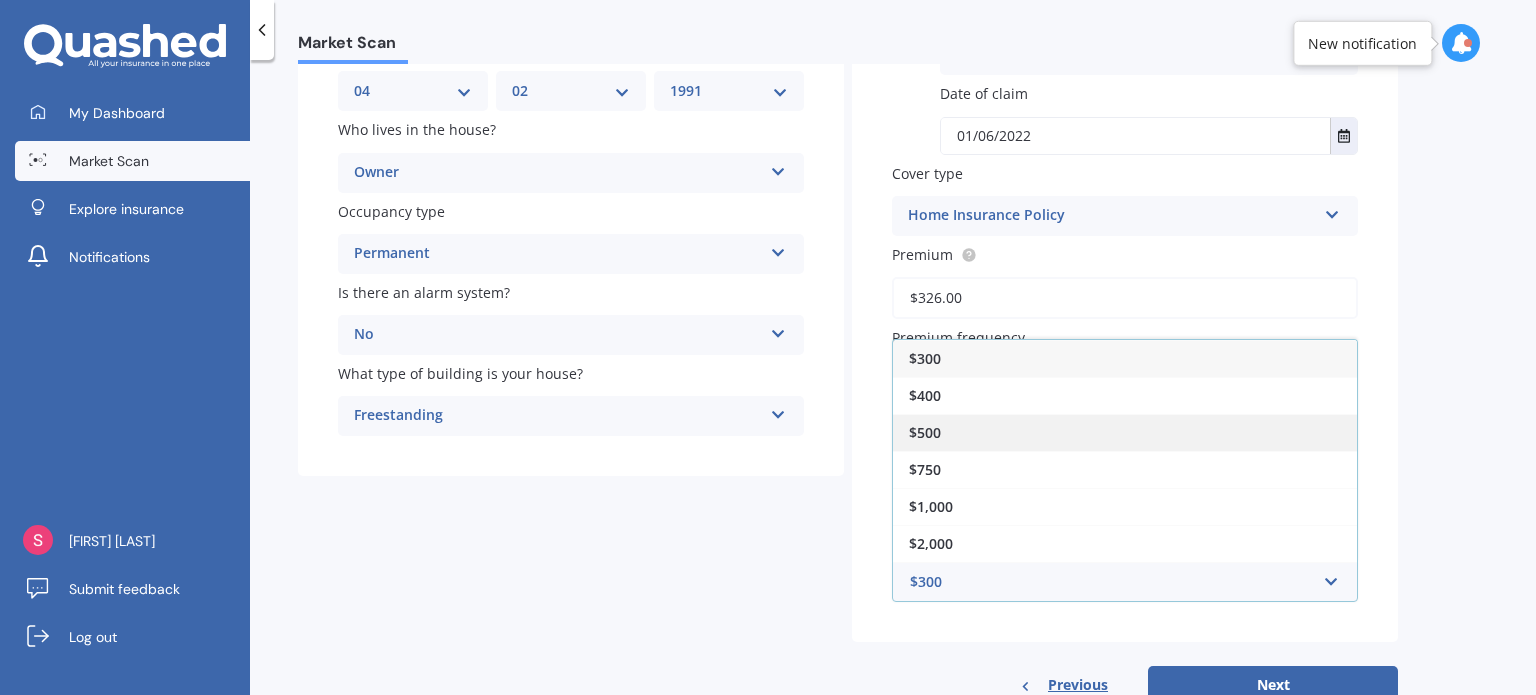 click on "$500" at bounding box center (1125, 432) 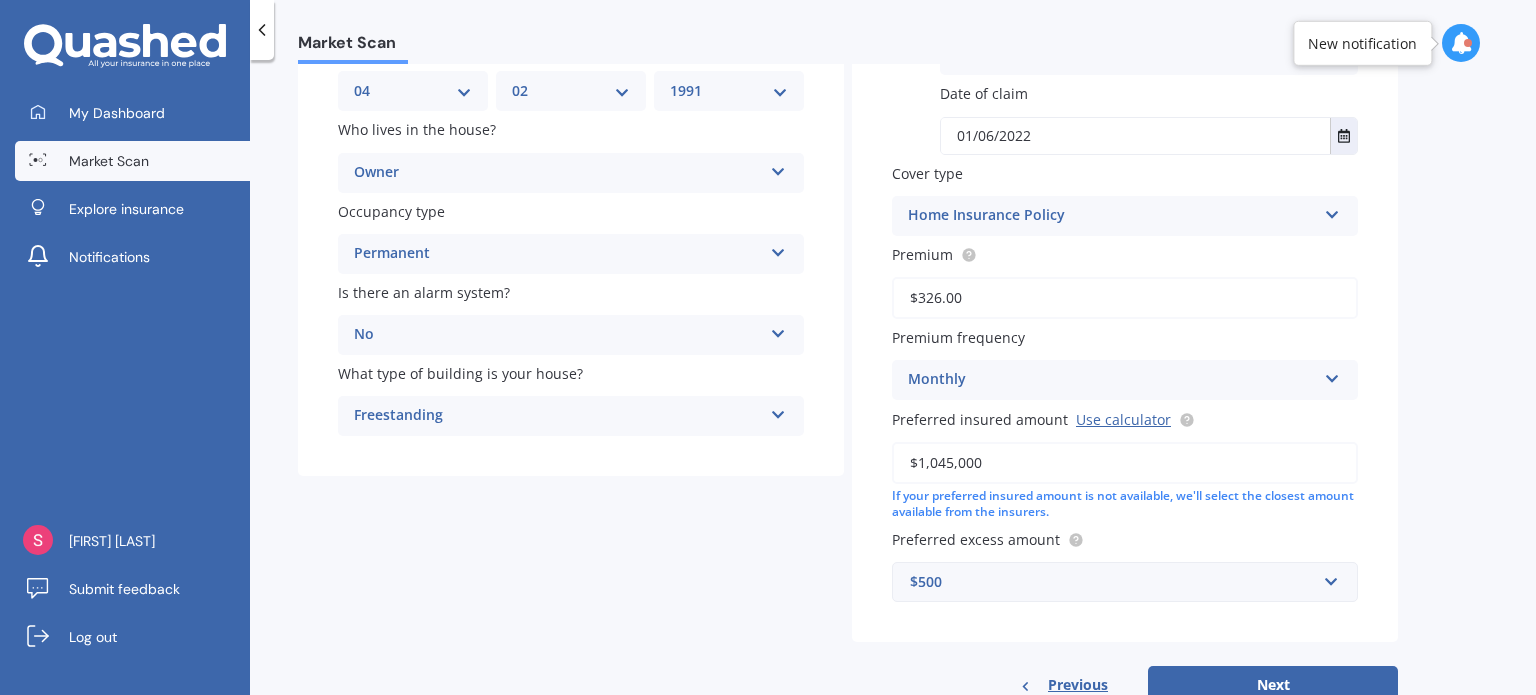 click on "Details Gender Male Female Date of birth DD 01 02 03 04 05 06 07 08 09 10 11 12 13 14 15 16 17 18 19 20 21 22 23 24 25 26 27 28 29 30 31 MM 01 02 03 04 05 06 07 08 09 10 11 12 YYYY 2009 2008 2007 2006 2005 2004 2003 2002 2001 2000 1999 1998 1997 1996 1995 1994 1993 1992 1991 1990 1989 1988 1987 1986 1985 1984 1983 1982 1981 1980 1979 1978 1977 1976 1975 1974 1973 1972 1971 1970 1969 1968 1967 1966 1965 1964 1963 1962 1961 1960 1959 1958 1957 1956 1955 1954 1953 1952 1951 1950 1949 1948 1947 1946 1945 1944 1943 1942 1941 1940 1939 1938 1937 1936 1935 1934 1933 1932 1931 1930 1929 1928 1927 1926 1925 1924 1923 1922 1921 1920 1919 1918 1917 1916 1915 1914 1913 1912 1911 1910 Who lives in the house? Owner Owner Owner + Boarder Occupancy type Permanent Permanent Holiday (without tenancy) Is there an alarm system? No Yes, monitored Yes, not monitored No What type of building is your house? Freestanding Freestanding Multi-unit (in a block of 6 or less) Multi-unit (in a block of 7-10) Yes No Type of claim Earthquake" at bounding box center (848, 293) 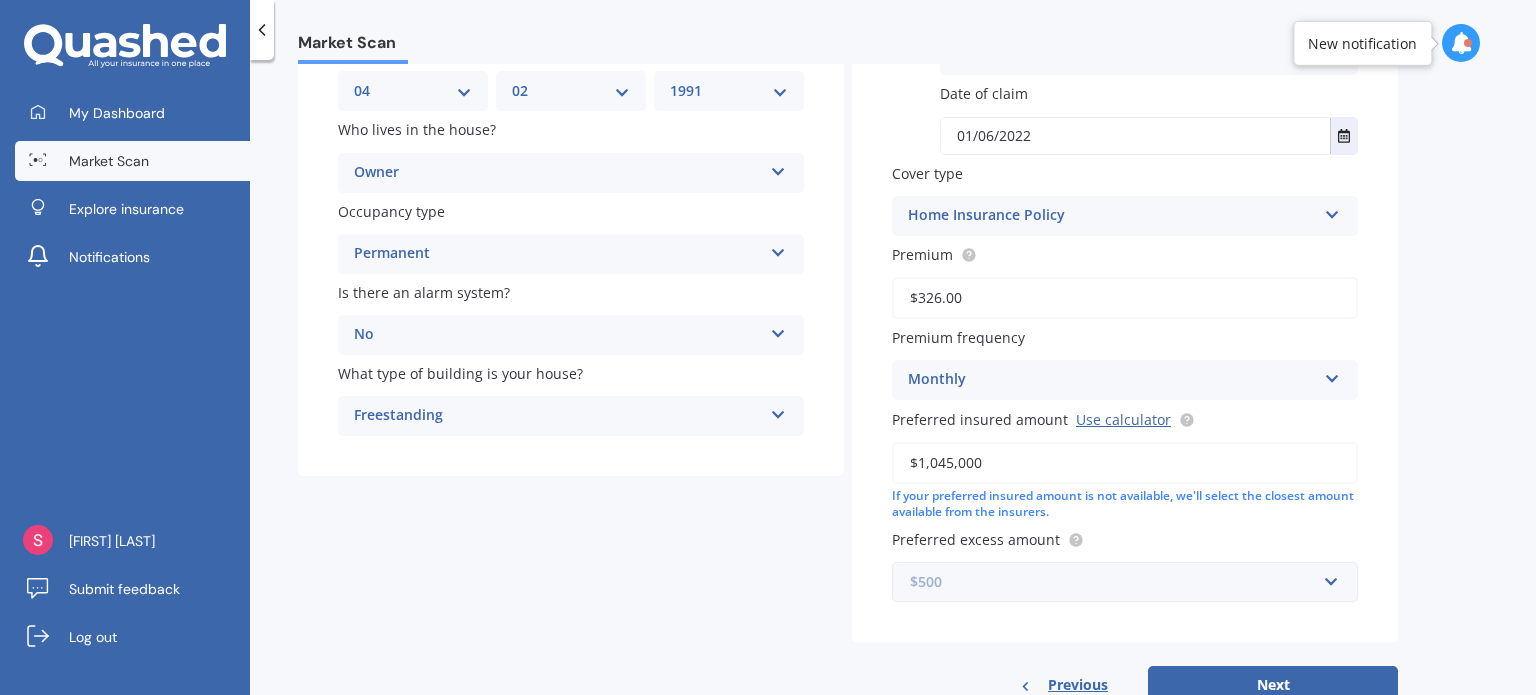 click at bounding box center [1118, 582] 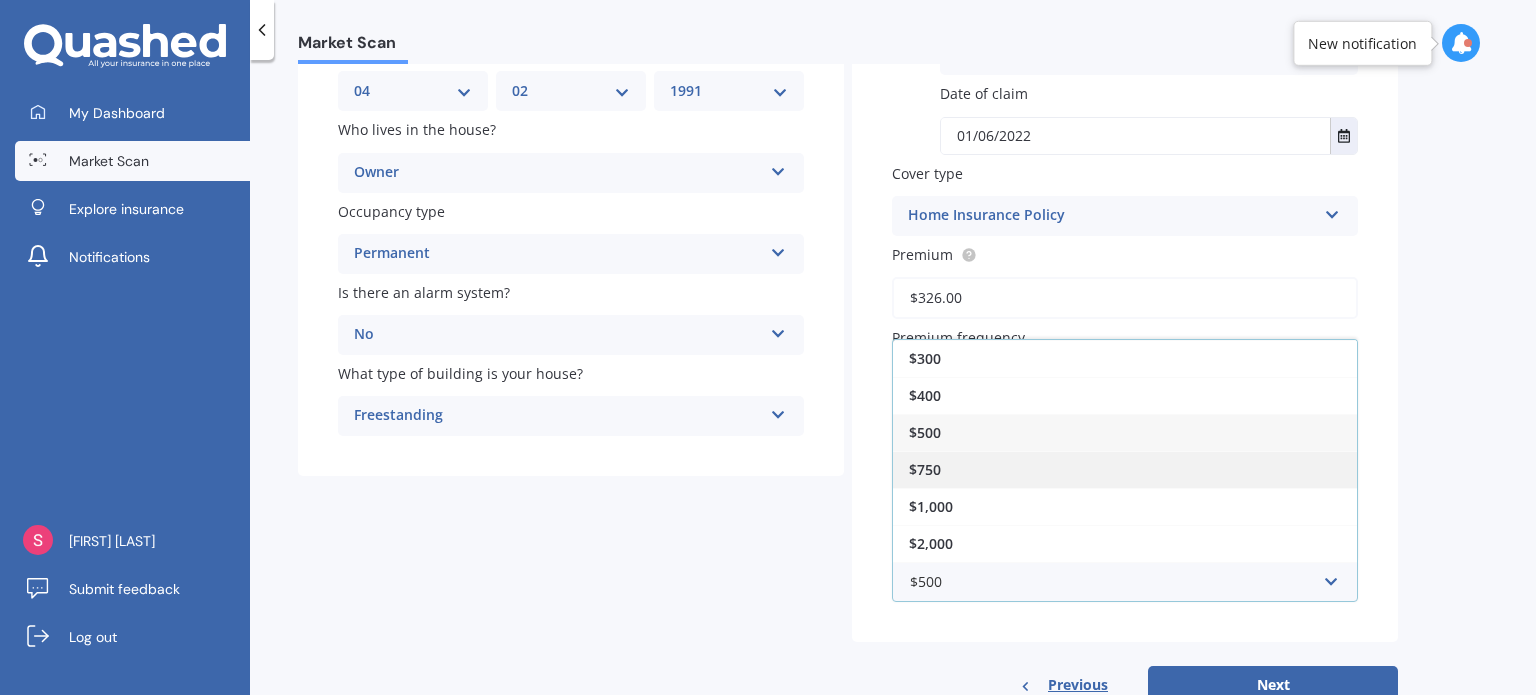 click on "$750" at bounding box center (1125, 469) 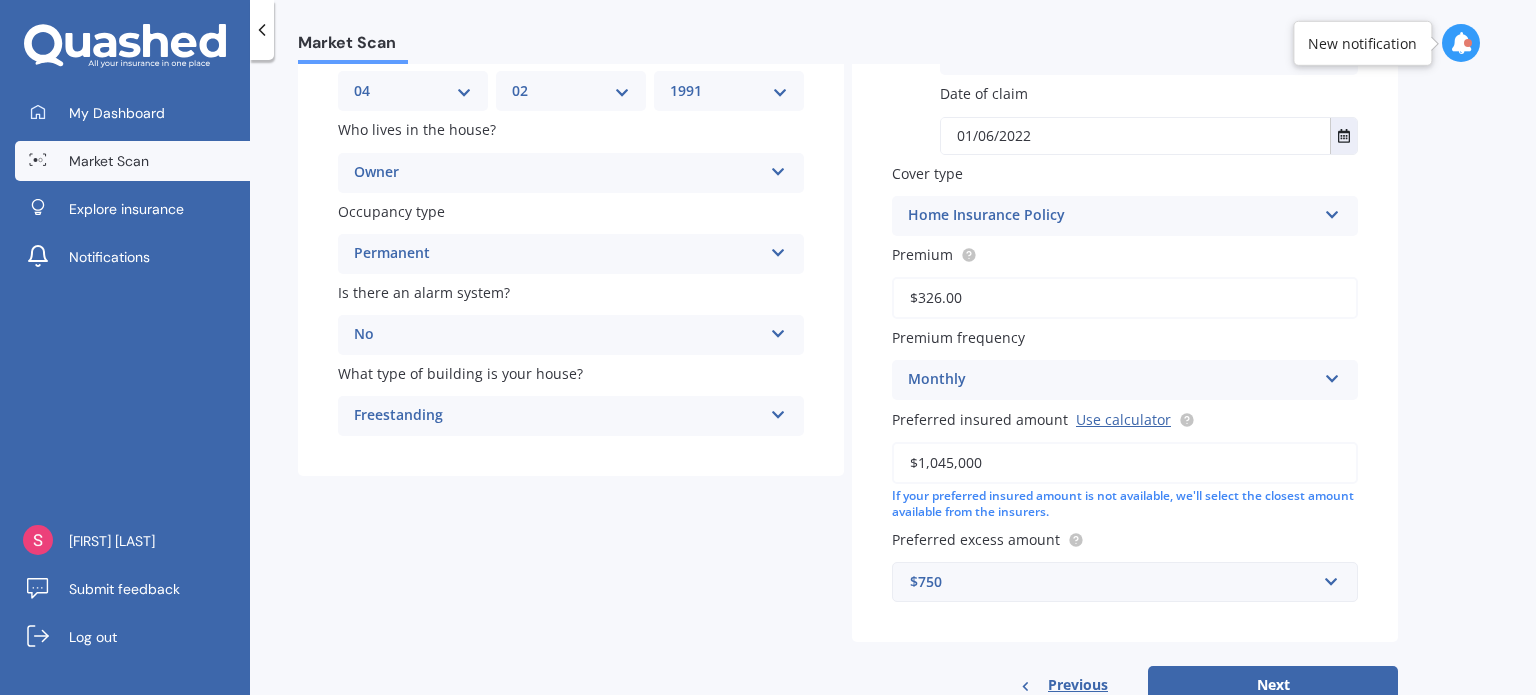 click on "Details Gender Male Female Date of birth DD 01 02 03 04 05 06 07 08 09 10 11 12 13 14 15 16 17 18 19 20 21 22 23 24 25 26 27 28 29 30 31 MM 01 02 03 04 05 06 07 08 09 10 11 12 YYYY 2009 2008 2007 2006 2005 2004 2003 2002 2001 2000 1999 1998 1997 1996 1995 1994 1993 1992 1991 1990 1989 1988 1987 1986 1985 1984 1983 1982 1981 1980 1979 1978 1977 1976 1975 1974 1973 1972 1971 1970 1969 1968 1967 1966 1965 1964 1963 1962 1961 1960 1959 1958 1957 1956 1955 1954 1953 1952 1951 1950 1949 1948 1947 1946 1945 1944 1943 1942 1941 1940 1939 1938 1937 1936 1935 1934 1933 1932 1931 1930 1929 1928 1927 1926 1925 1924 1923 1922 1921 1920 1919 1918 1917 1916 1915 1914 1913 1912 1911 1910 Who lives in the house? Owner Owner Owner + Boarder Occupancy type Permanent Permanent Holiday (without tenancy) Is there an alarm system? No Yes, monitored Yes, not monitored No What type of building is your house? Freestanding Freestanding Multi-unit (in a block of 6 or less) Multi-unit (in a block of 7-10) Yes No Type of claim Earthquake" at bounding box center [848, 293] 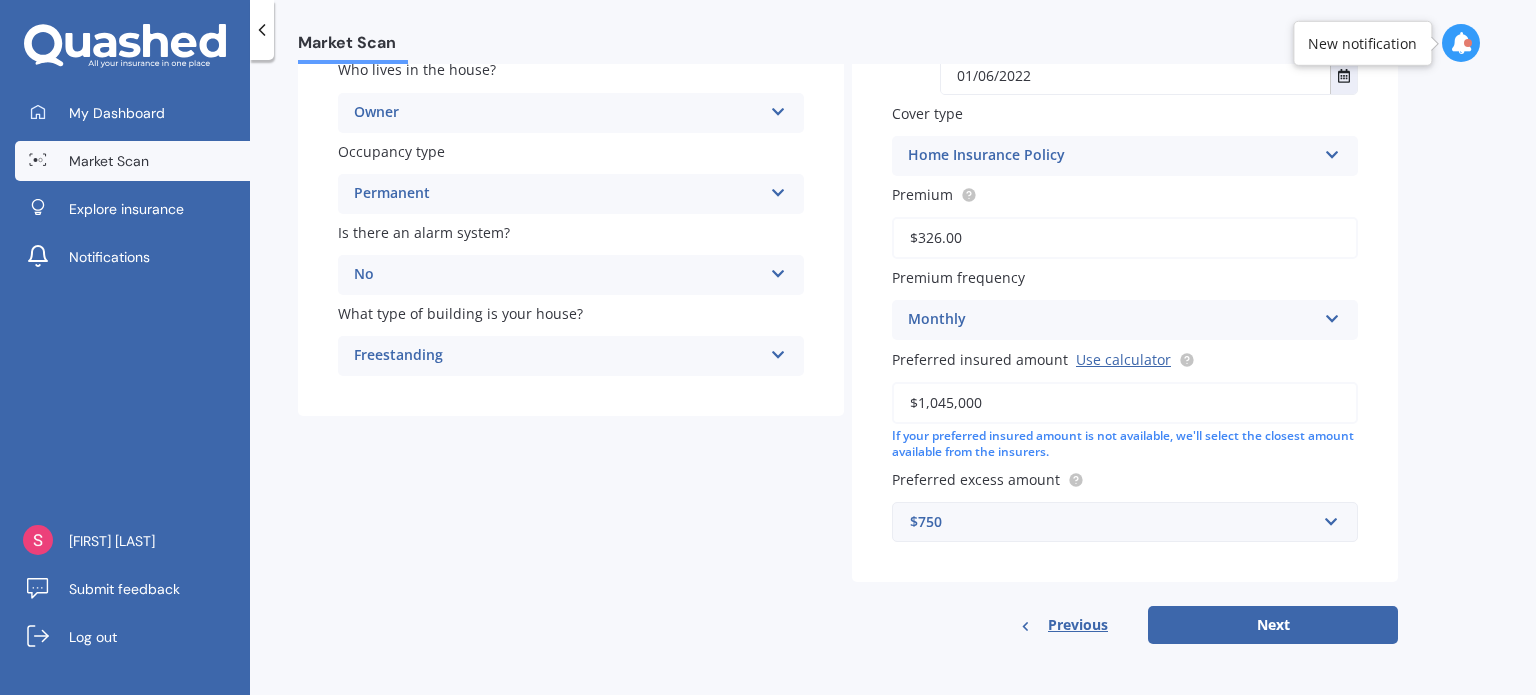 scroll, scrollTop: 184, scrollLeft: 0, axis: vertical 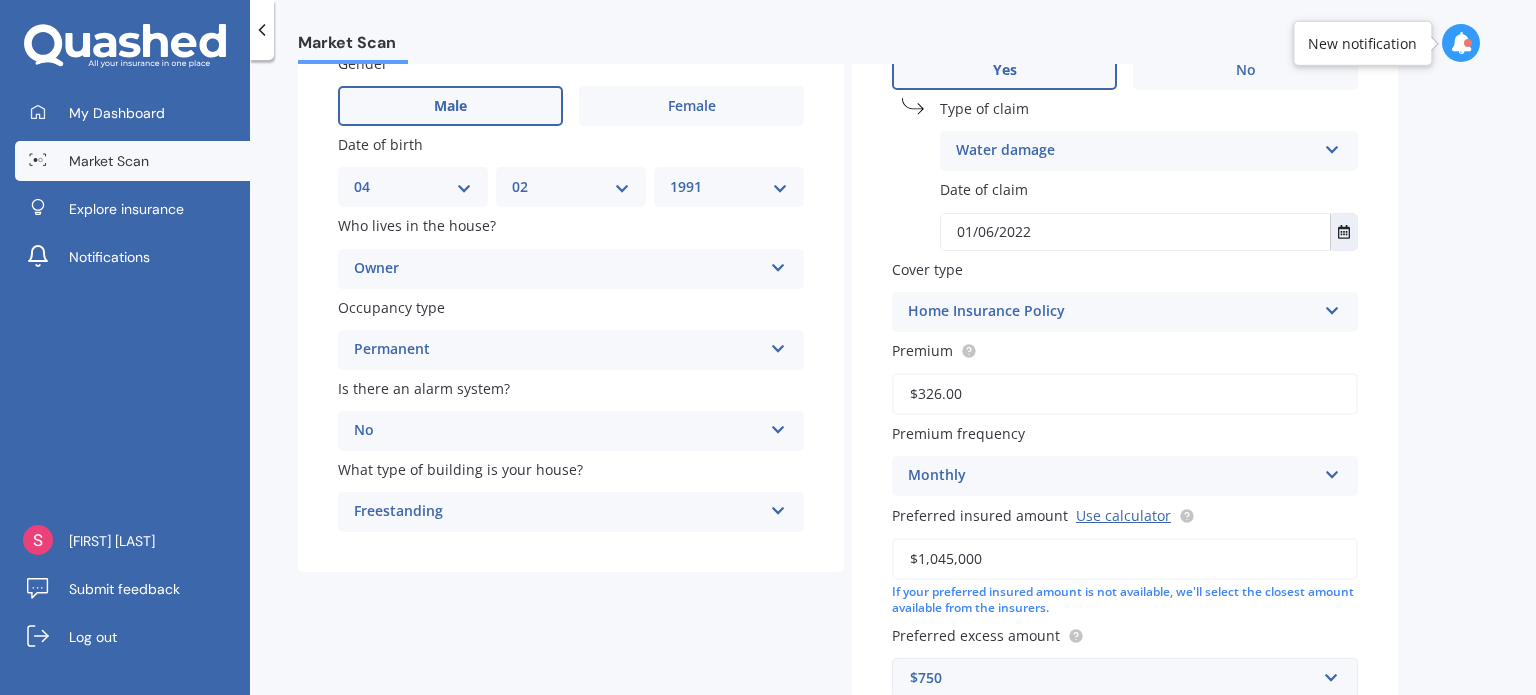 click on "$750" at bounding box center [1113, 678] 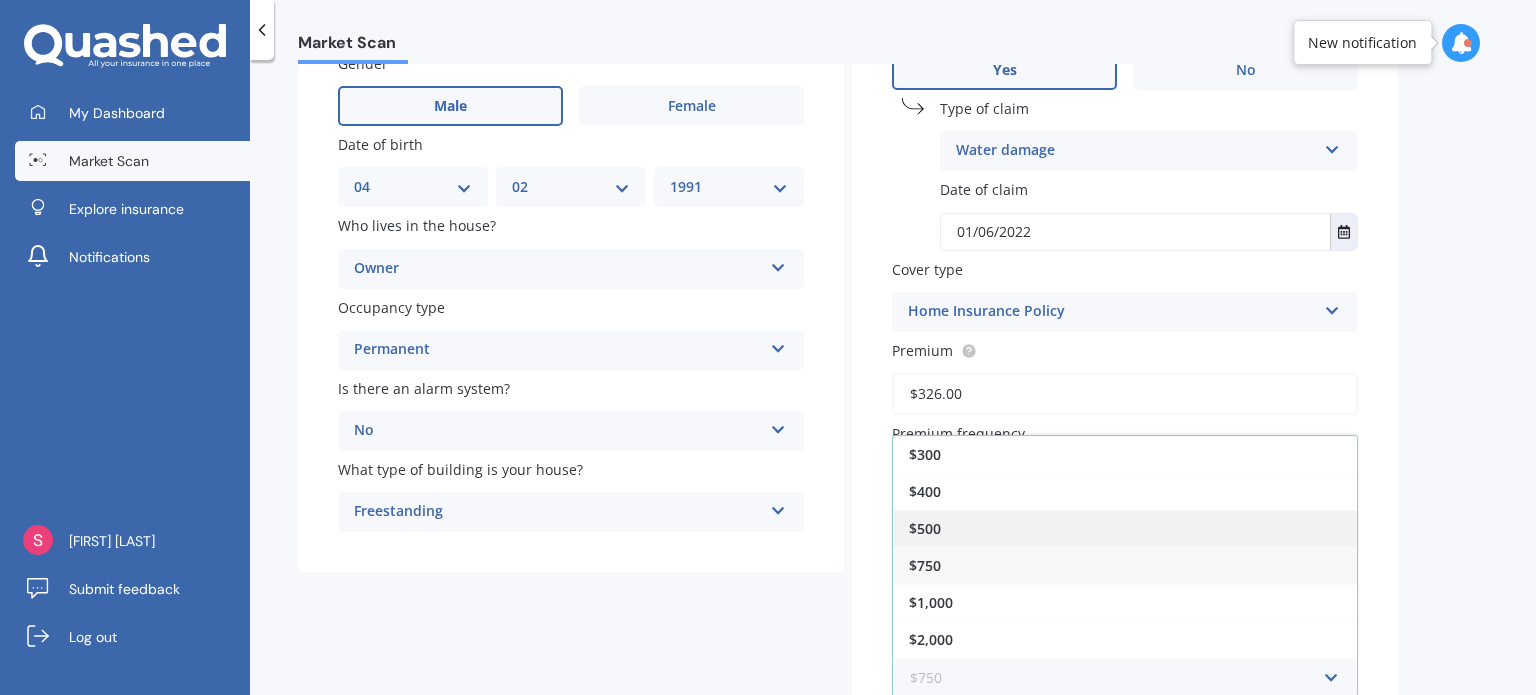 scroll, scrollTop: 0, scrollLeft: 0, axis: both 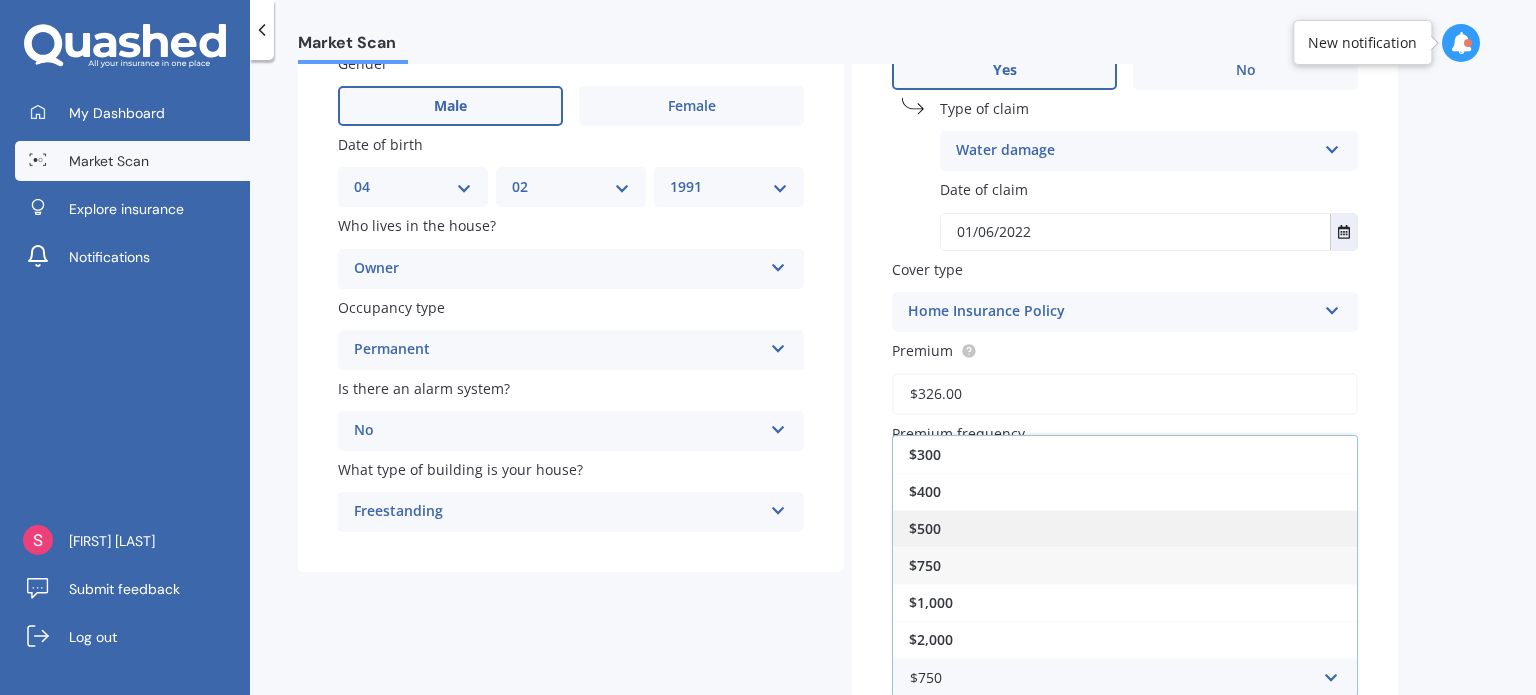 click on "$500" at bounding box center (925, 528) 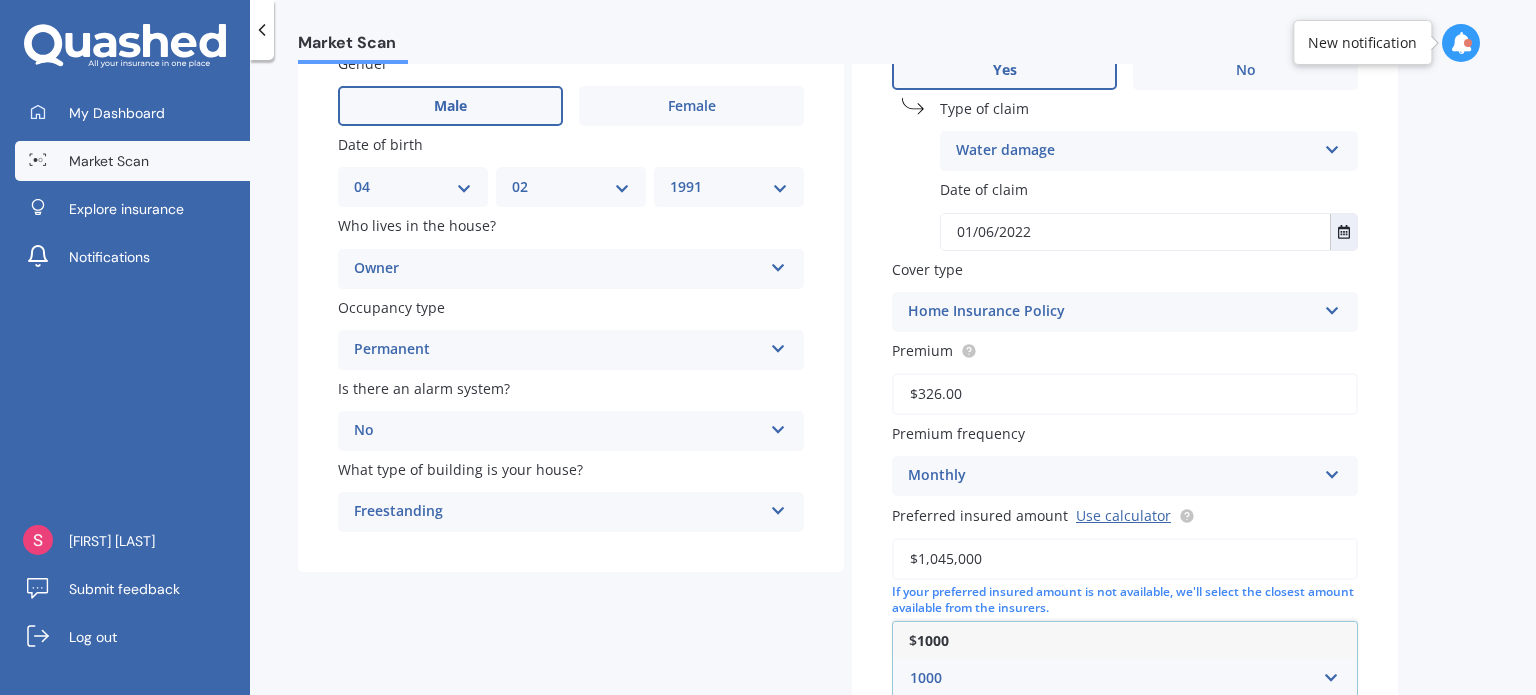 type on "1000" 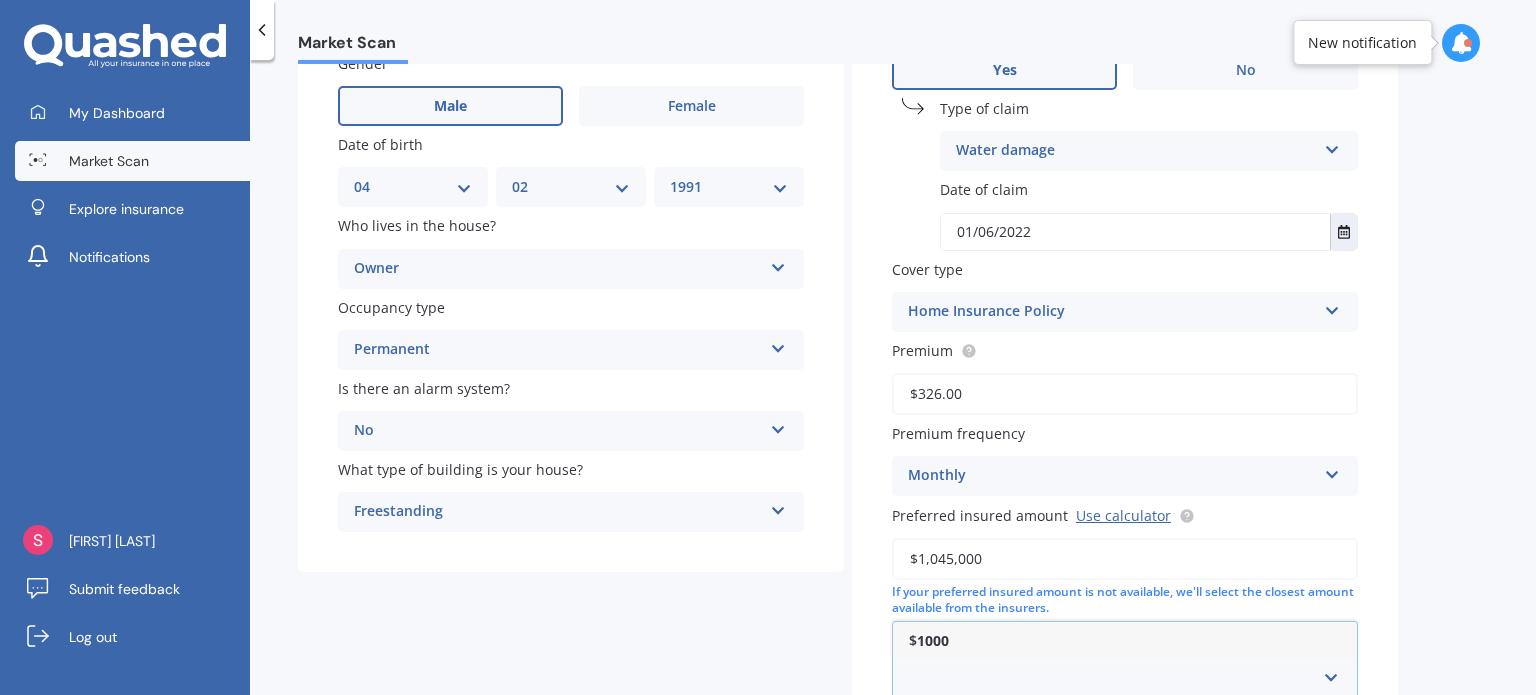 type 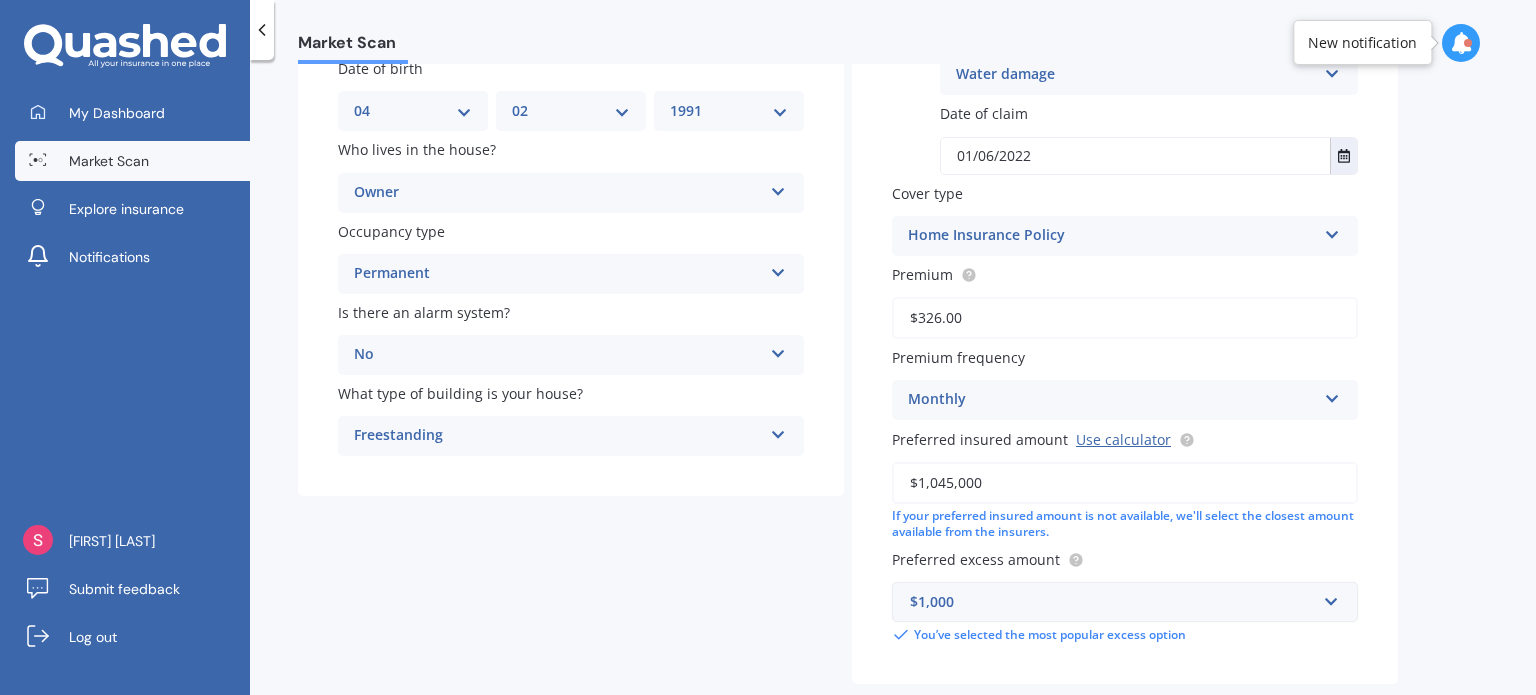 scroll, scrollTop: 258, scrollLeft: 0, axis: vertical 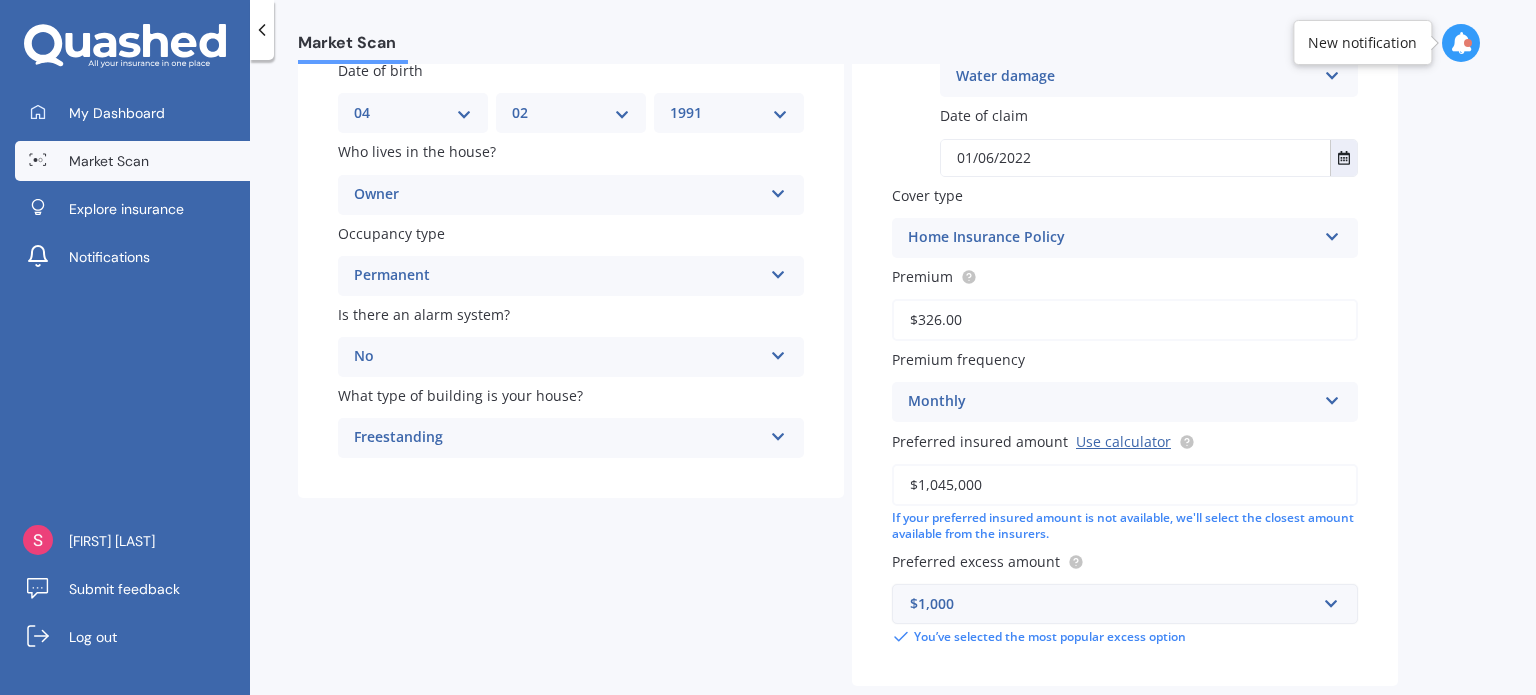 click on "$1,045,000" at bounding box center (1125, 485) 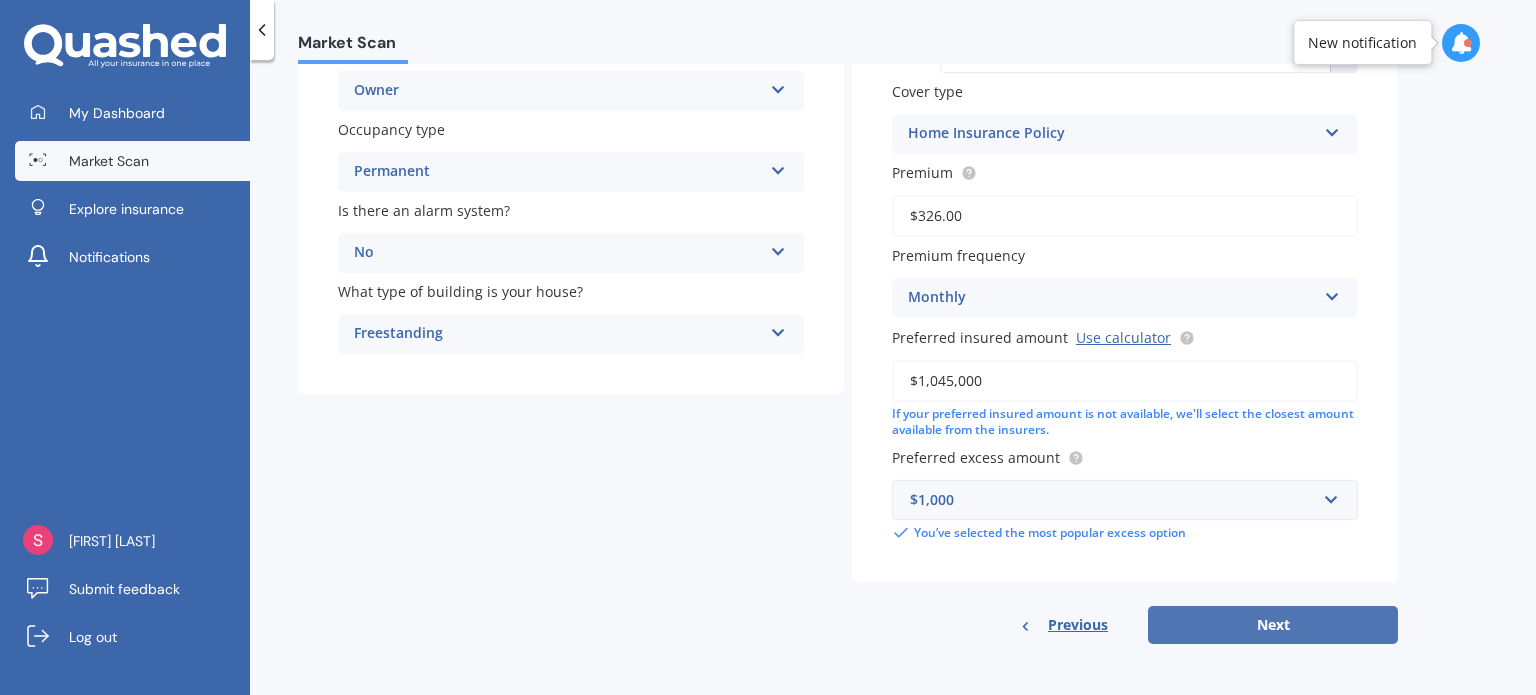 click on "Next" at bounding box center (1273, 625) 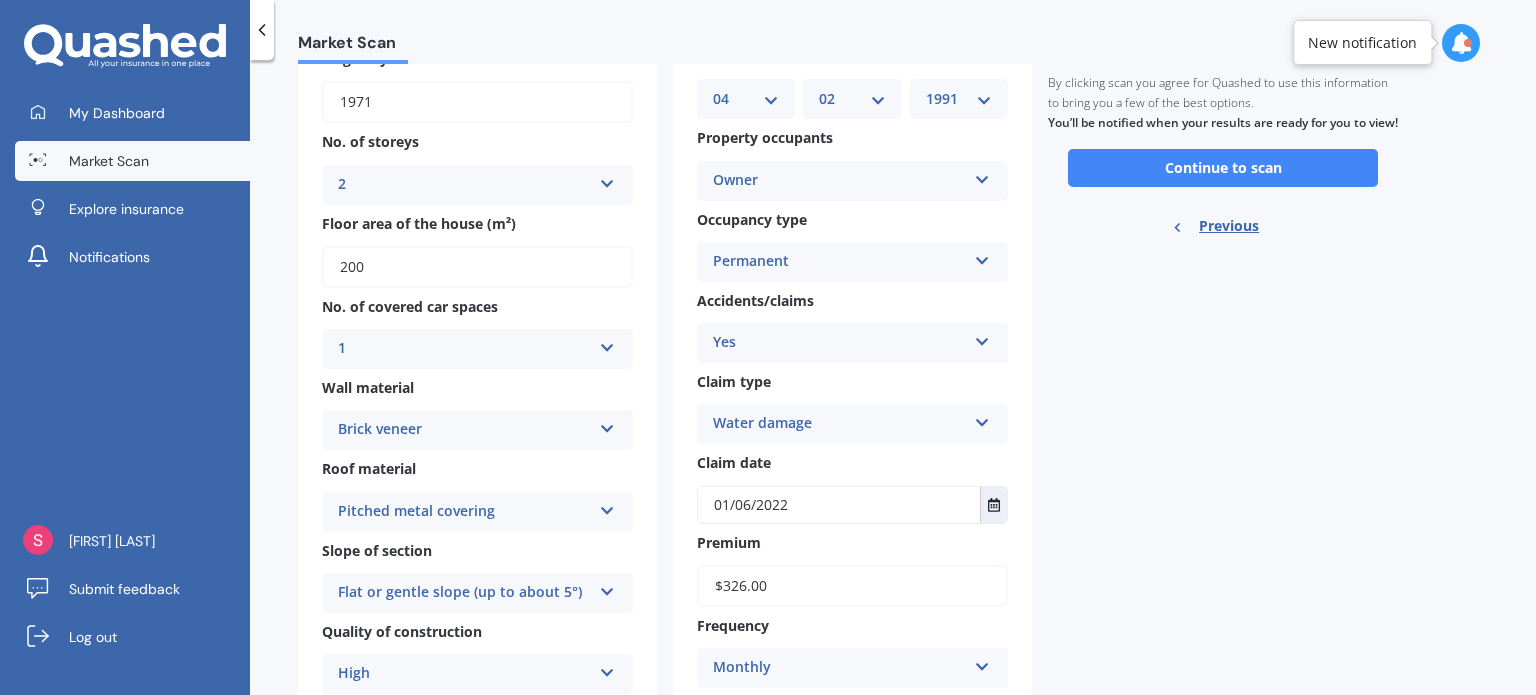 scroll, scrollTop: 0, scrollLeft: 0, axis: both 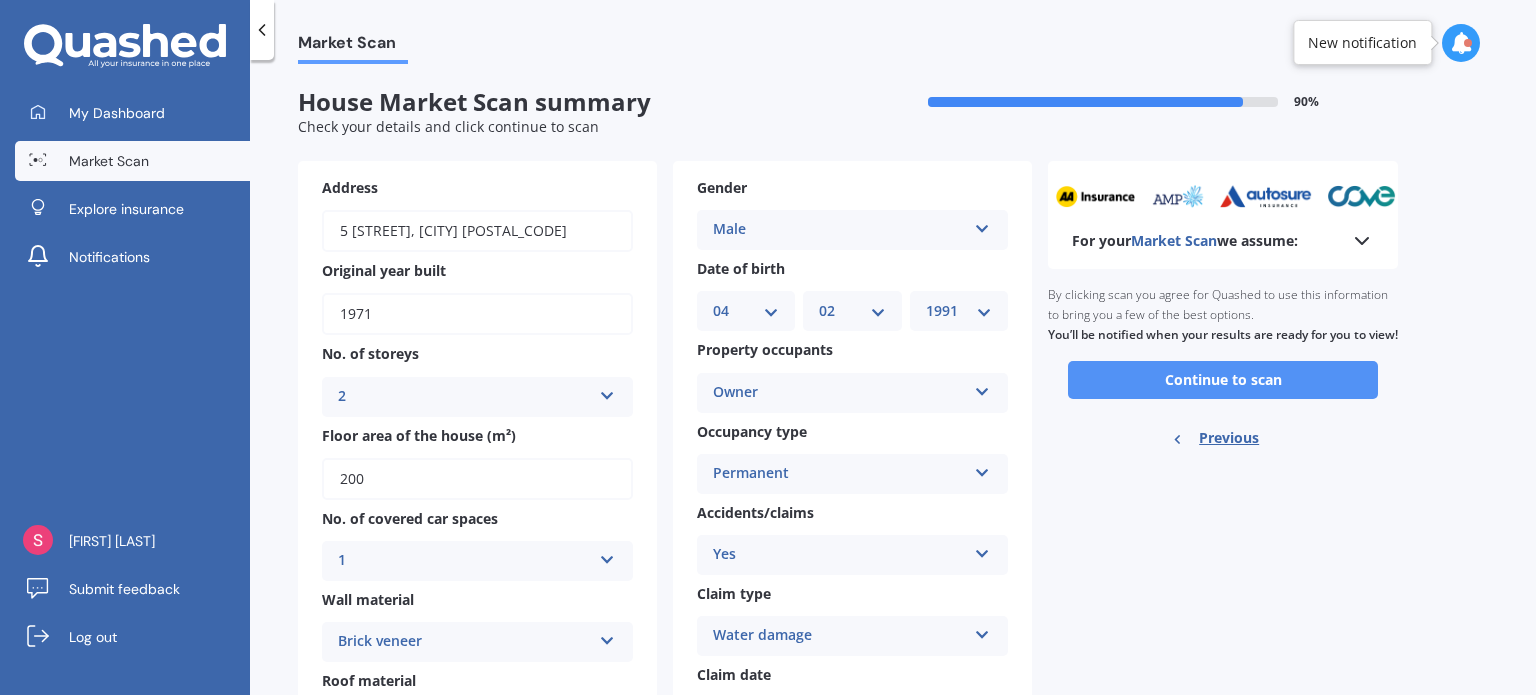 click on "Continue to scan" at bounding box center [1223, 380] 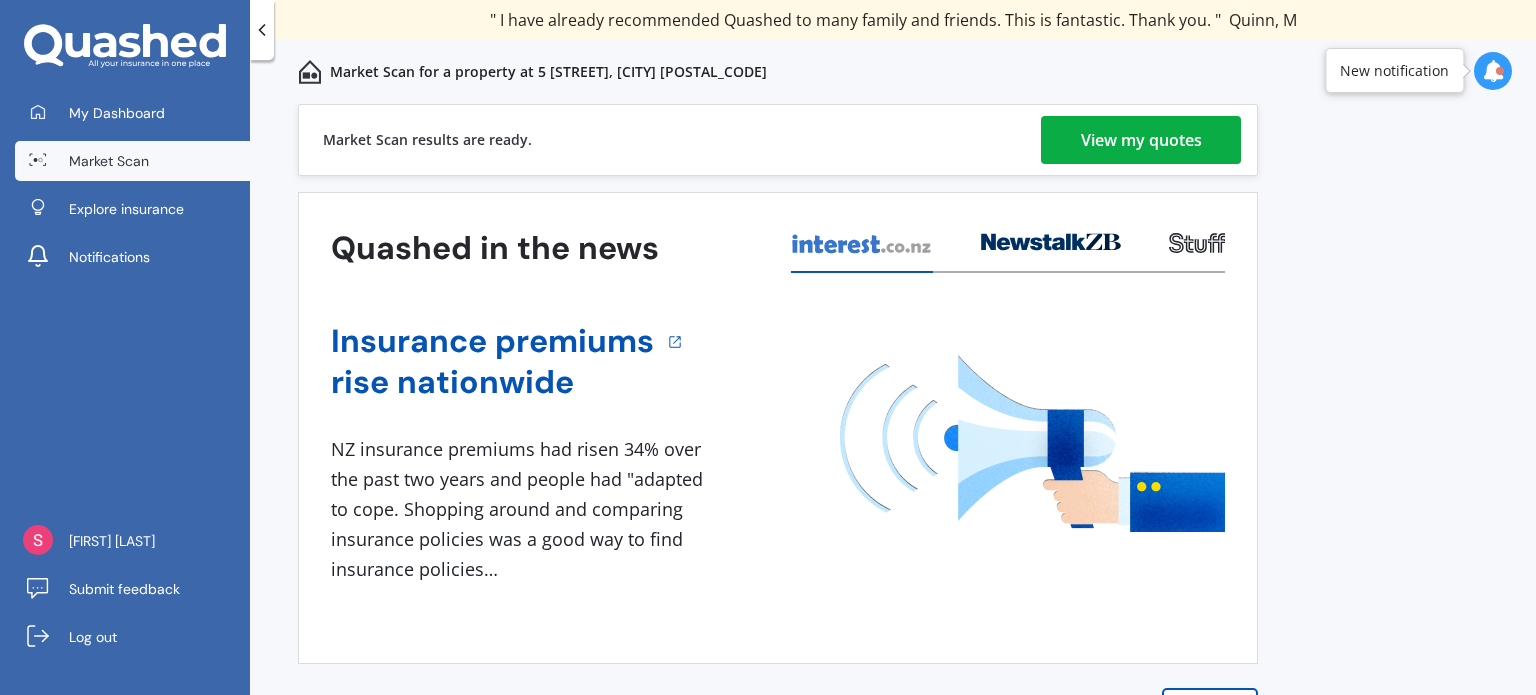 scroll, scrollTop: 0, scrollLeft: 0, axis: both 